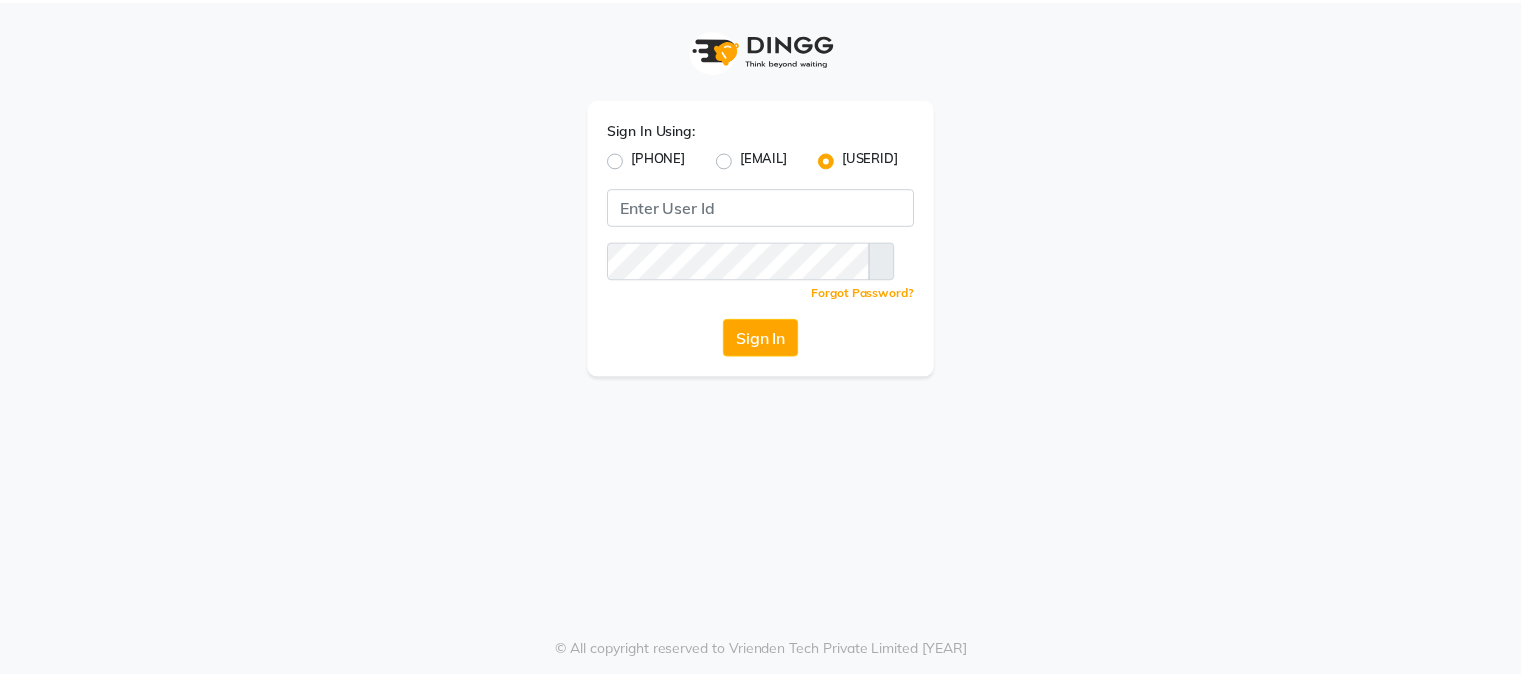scroll, scrollTop: 0, scrollLeft: 0, axis: both 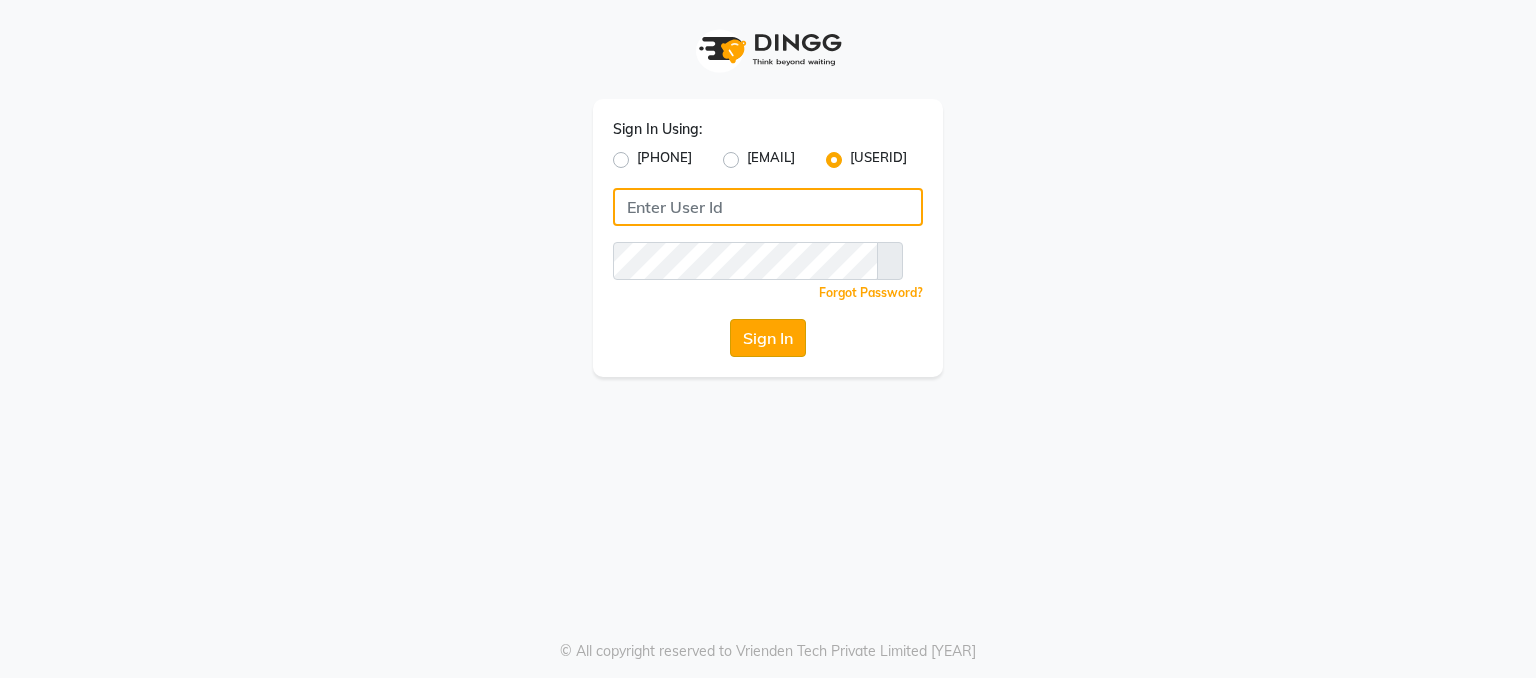 type on "[FIRST]" 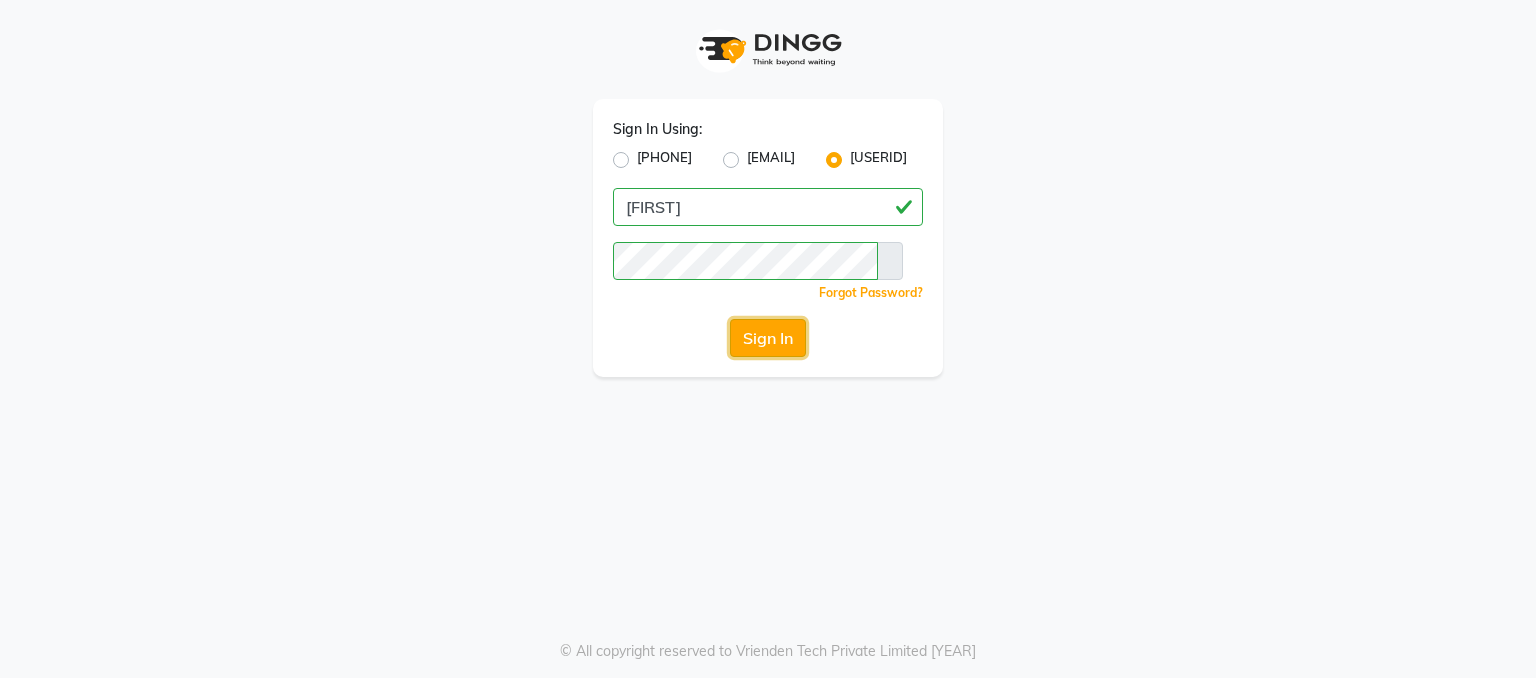 click on "Sign In" at bounding box center [768, 338] 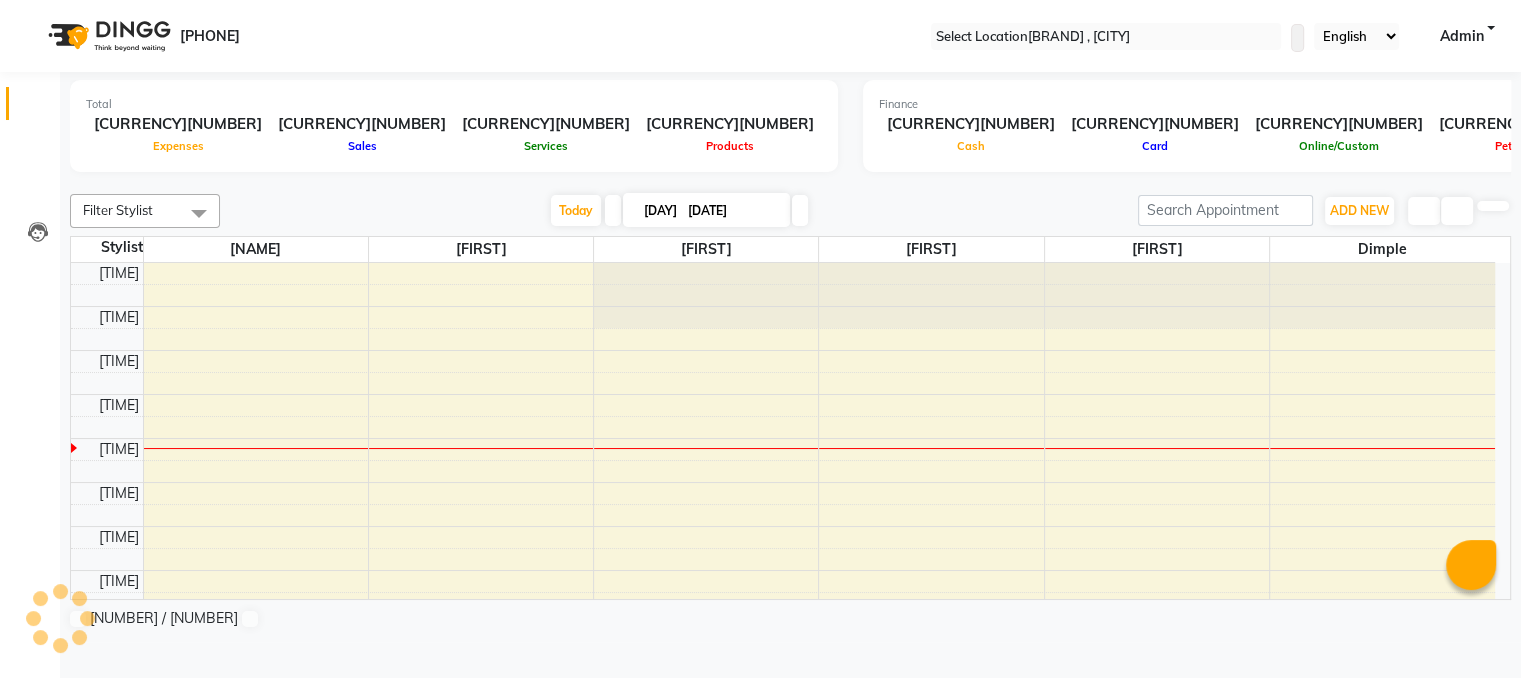 scroll, scrollTop: 0, scrollLeft: 0, axis: both 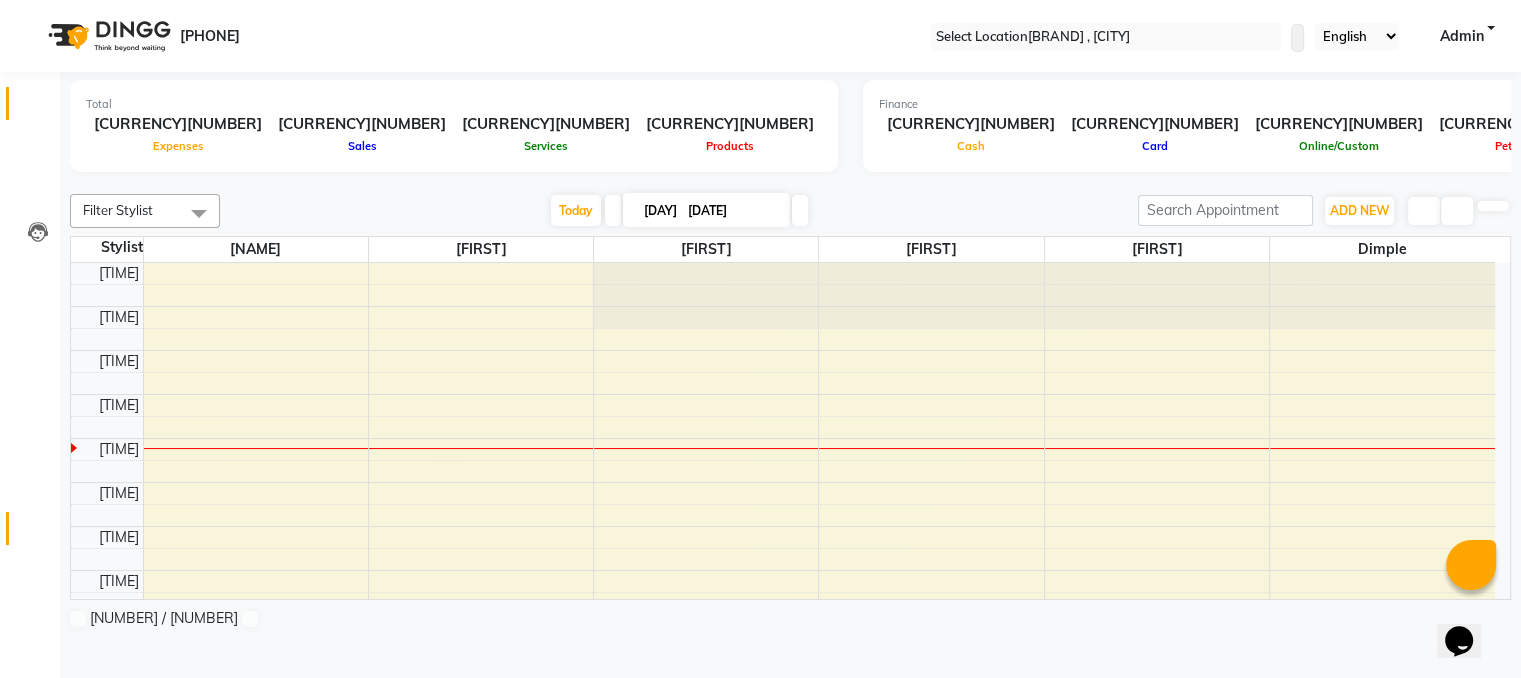 click at bounding box center (38, 533) 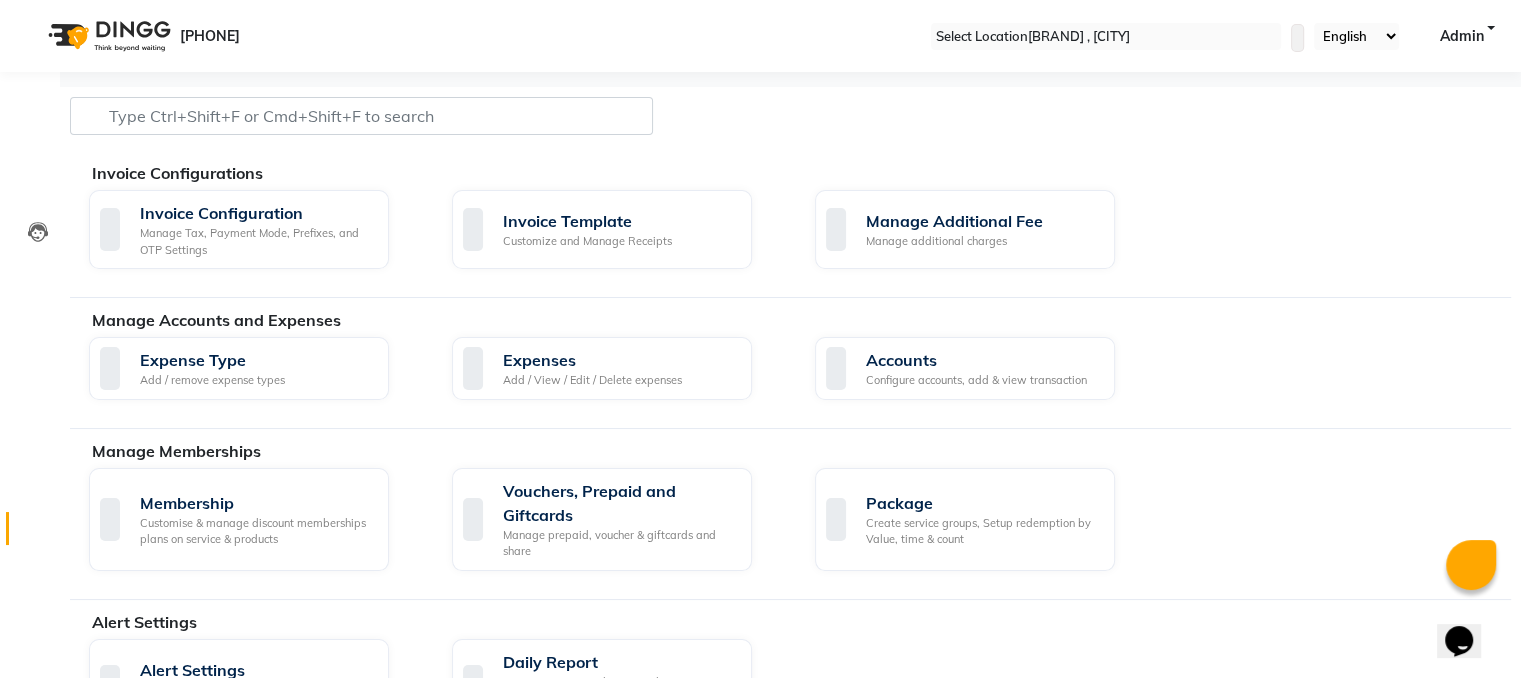 click at bounding box center [1297, 38] 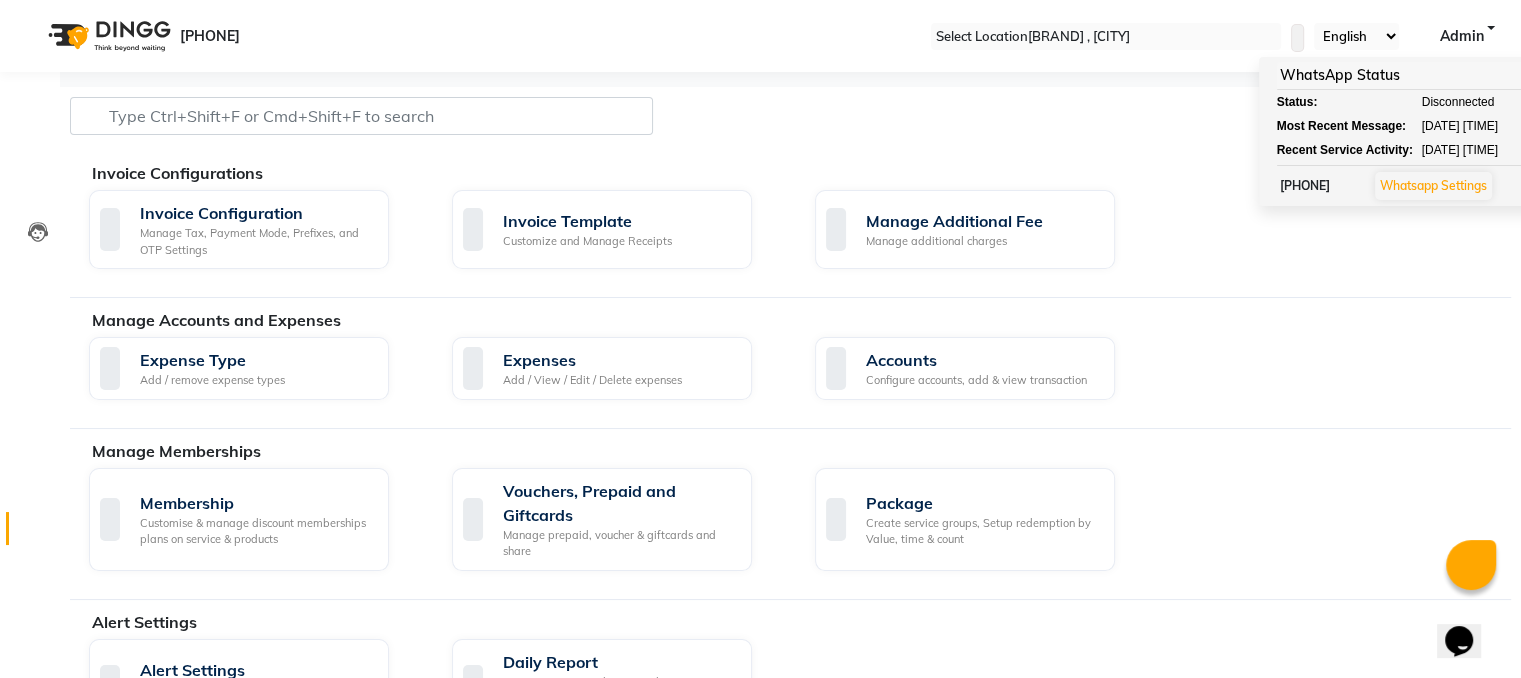 click on "Invoice Configuration Manage Tax, Payment Mode, Prefixes, and OTP Settings  Invoice Template Customize and Manage Receipts  Manage Additional Fee Manage additional charges" at bounding box center [800, 233] 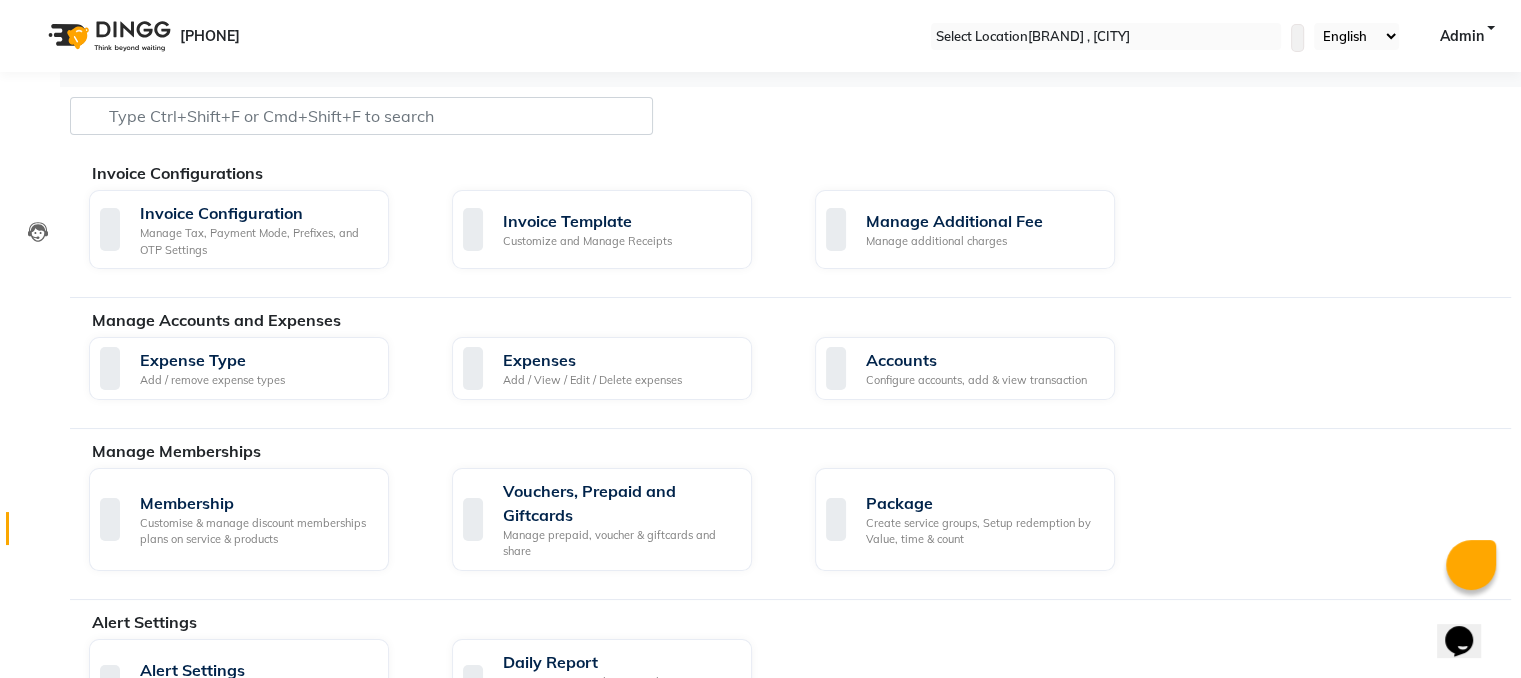 click on "Invoice Configuration Manage Tax, Payment Mode, Prefixes, and OTP Settings  Invoice Template Customize and Manage Receipts  Manage Additional Fee Manage additional charges" at bounding box center [800, 233] 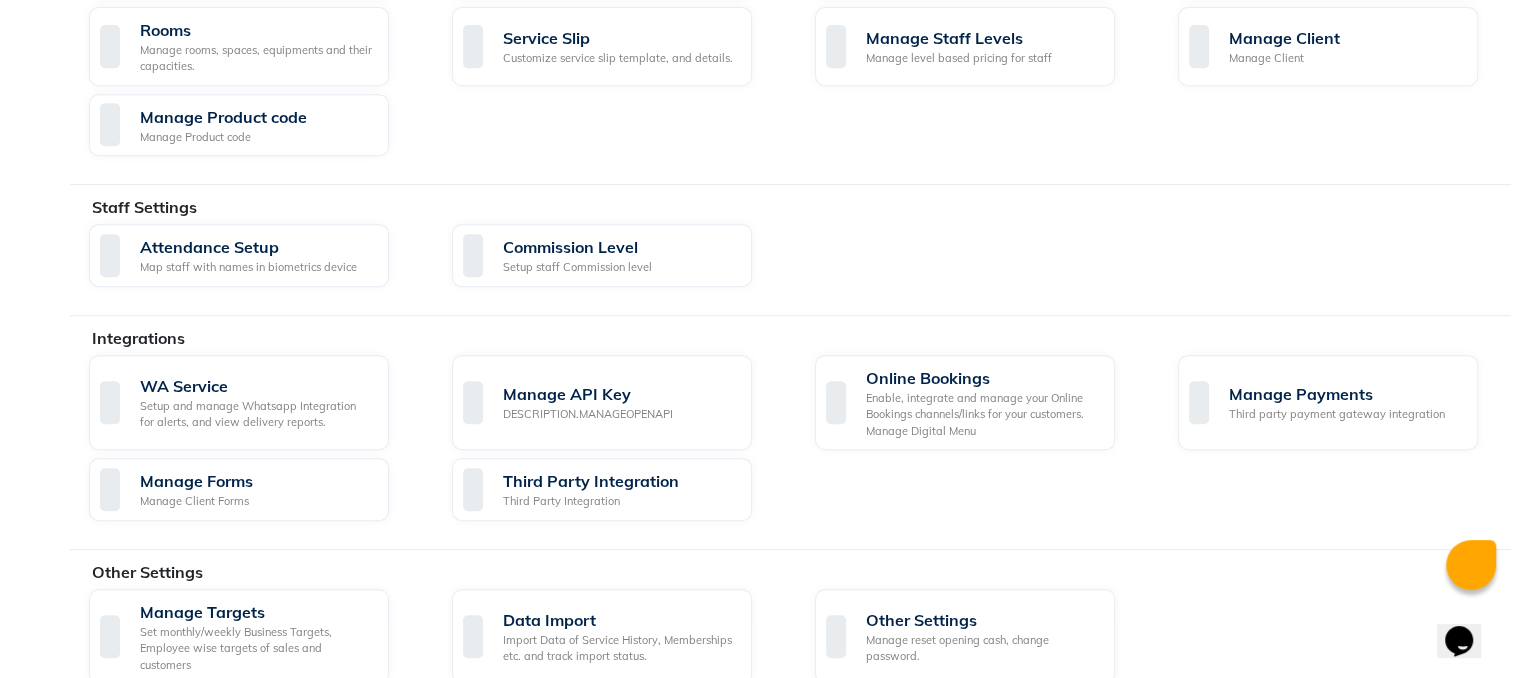 scroll, scrollTop: 944, scrollLeft: 0, axis: vertical 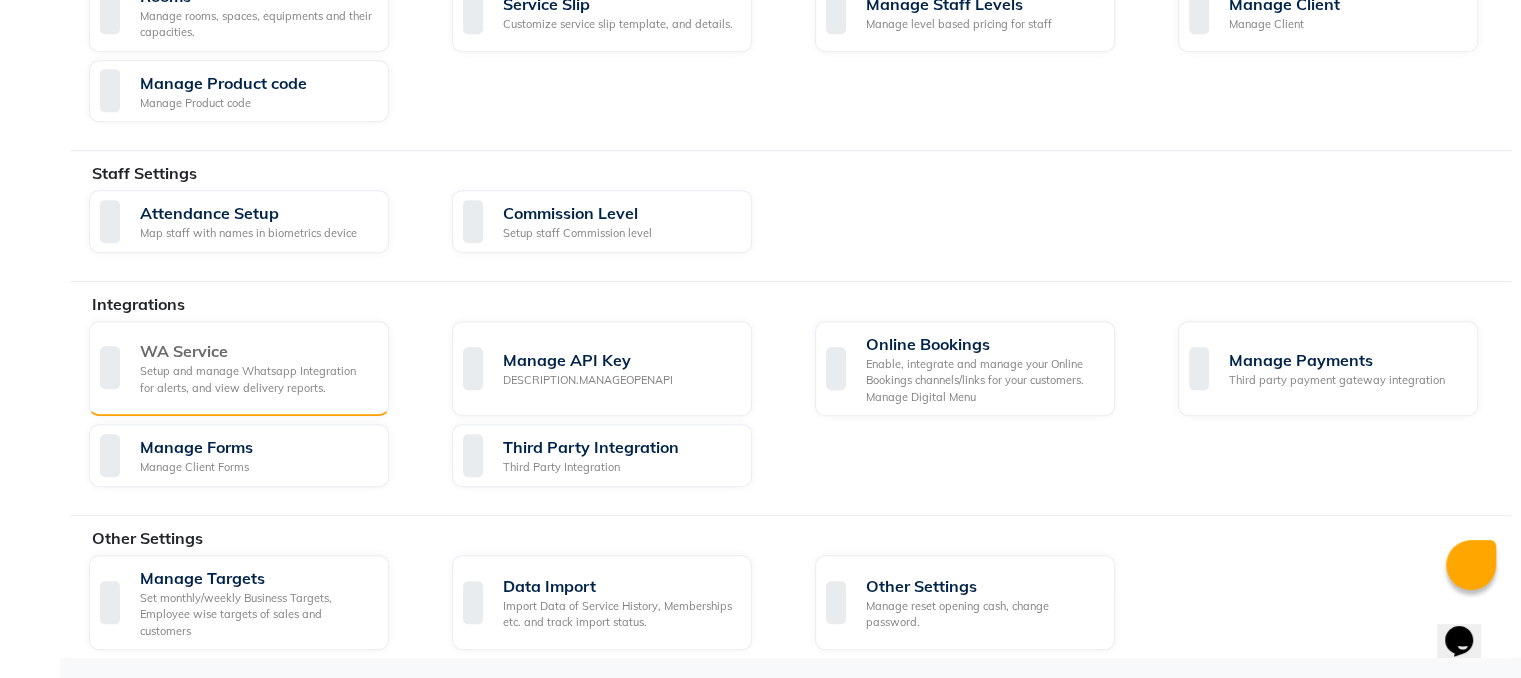 click on "WA Service Setup and manage Whatsapp Integration for alerts, and view delivery reports." at bounding box center [239, 369] 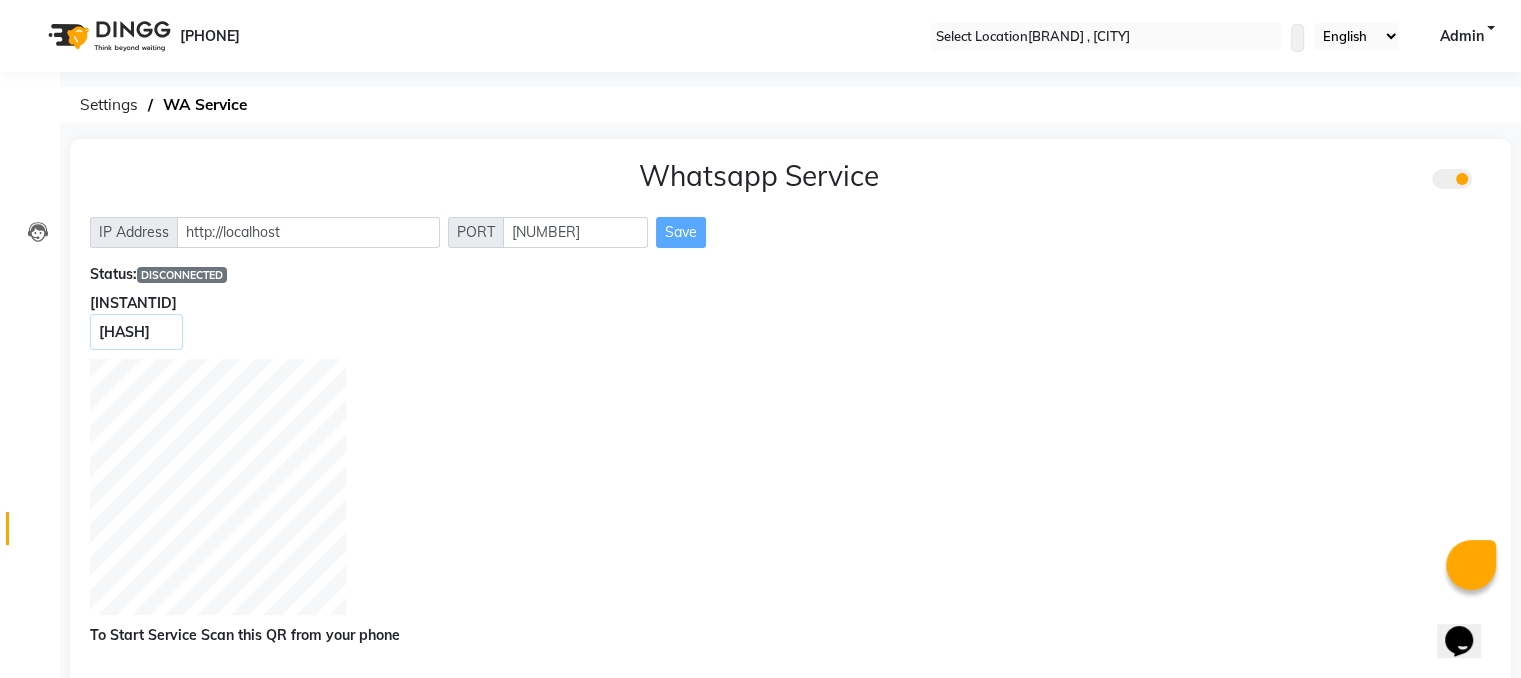 scroll, scrollTop: 83, scrollLeft: 0, axis: vertical 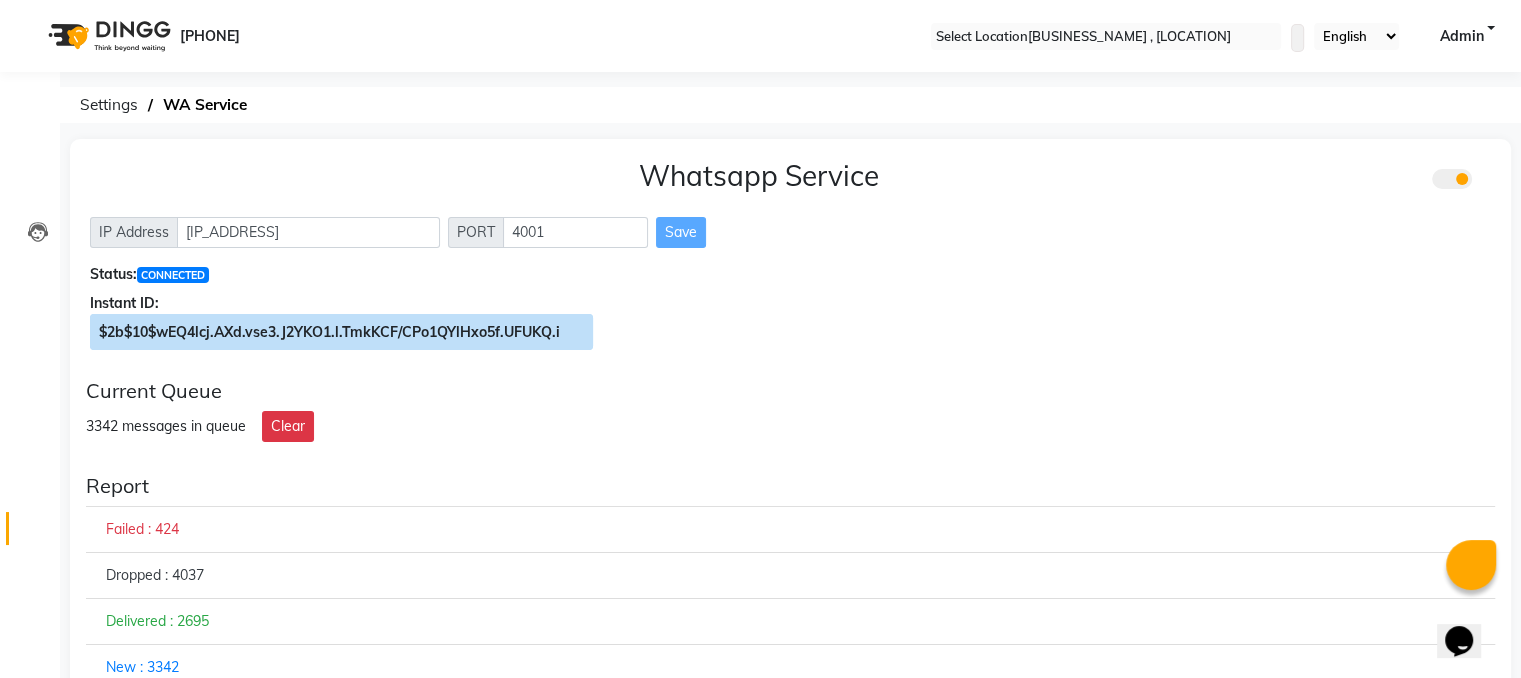 click at bounding box center (584, 332) 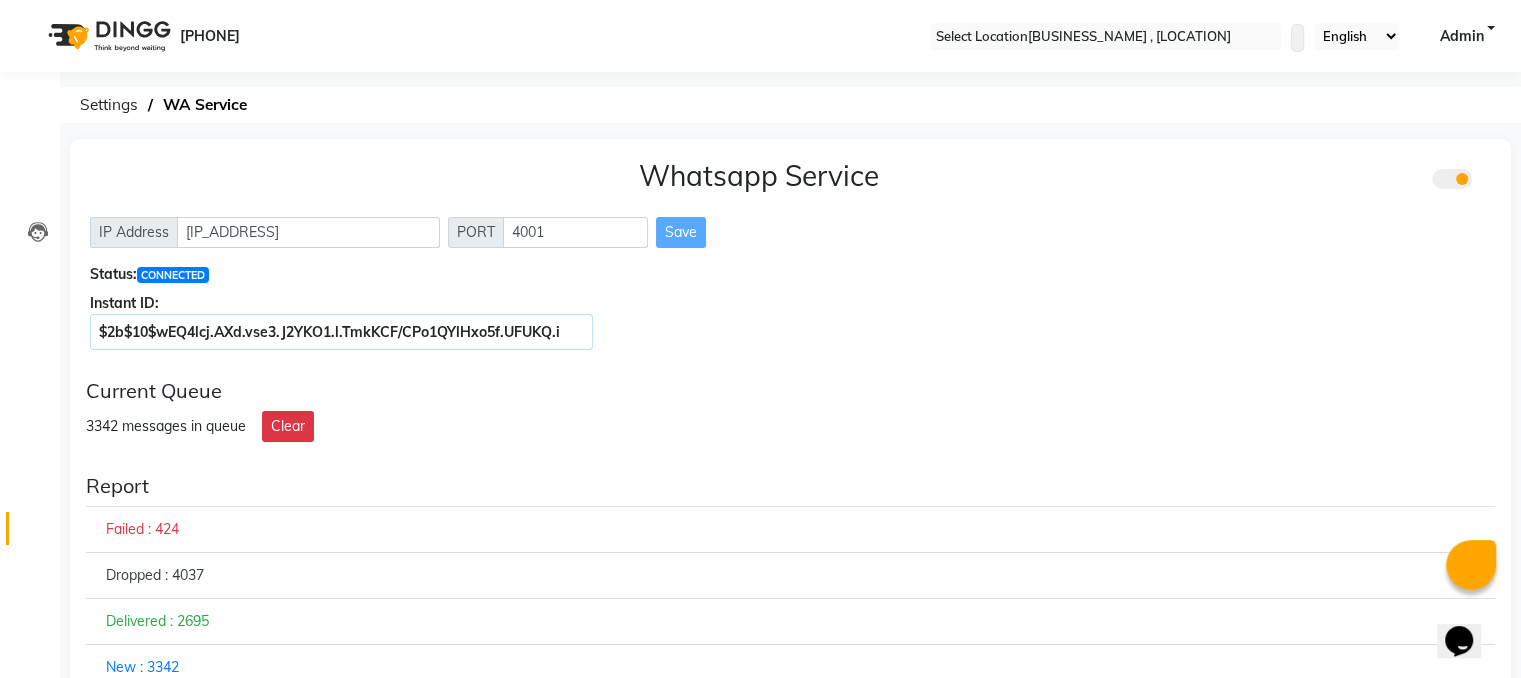 click at bounding box center (1491, 180) 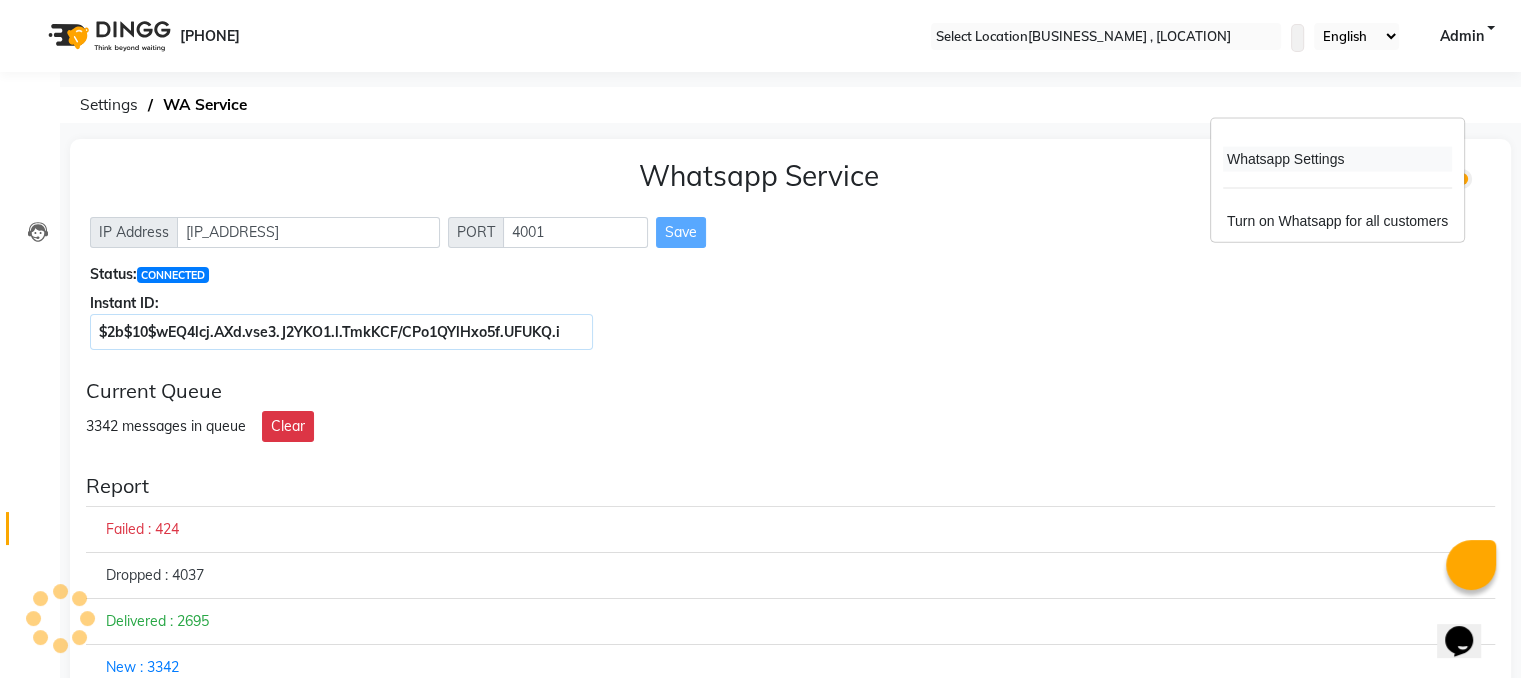 click on "Whatsapp Settings" at bounding box center (1337, 159) 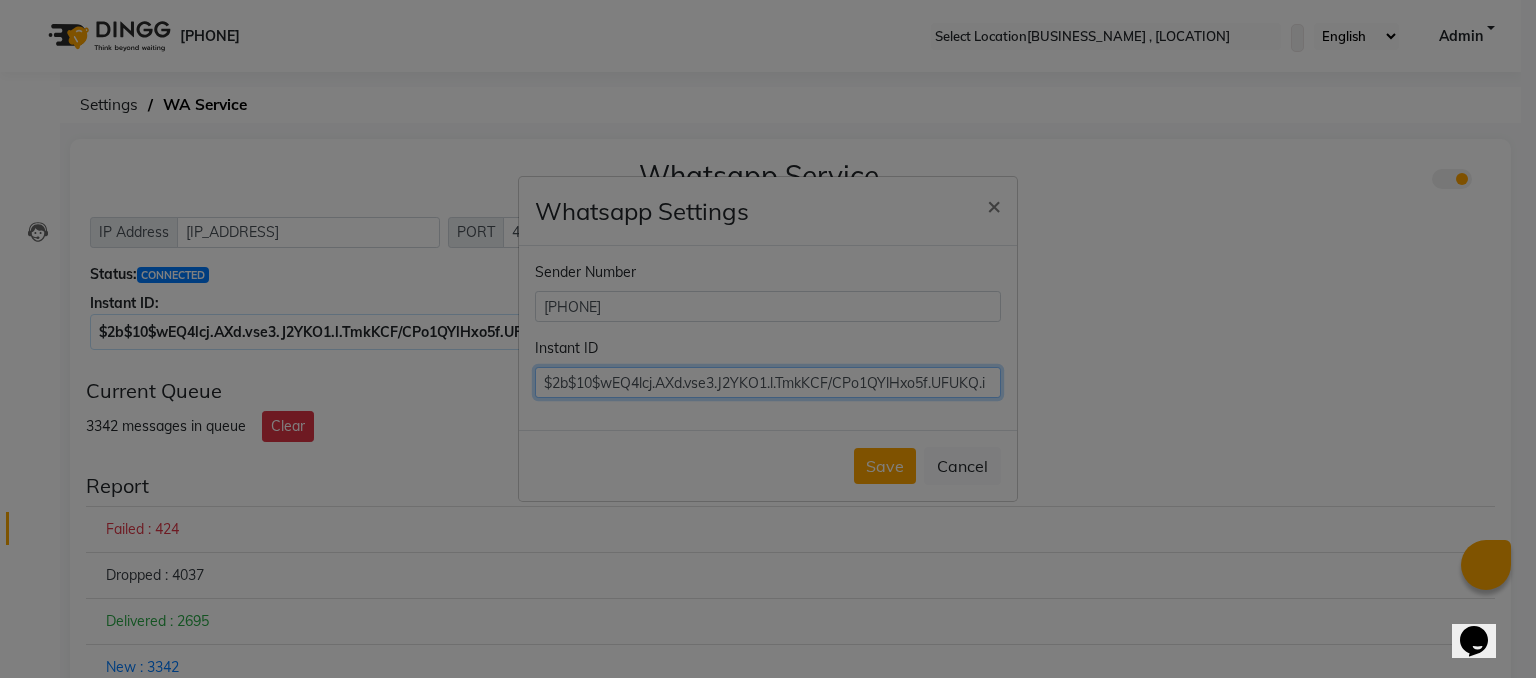 click on "[HASH]" at bounding box center (768, 382) 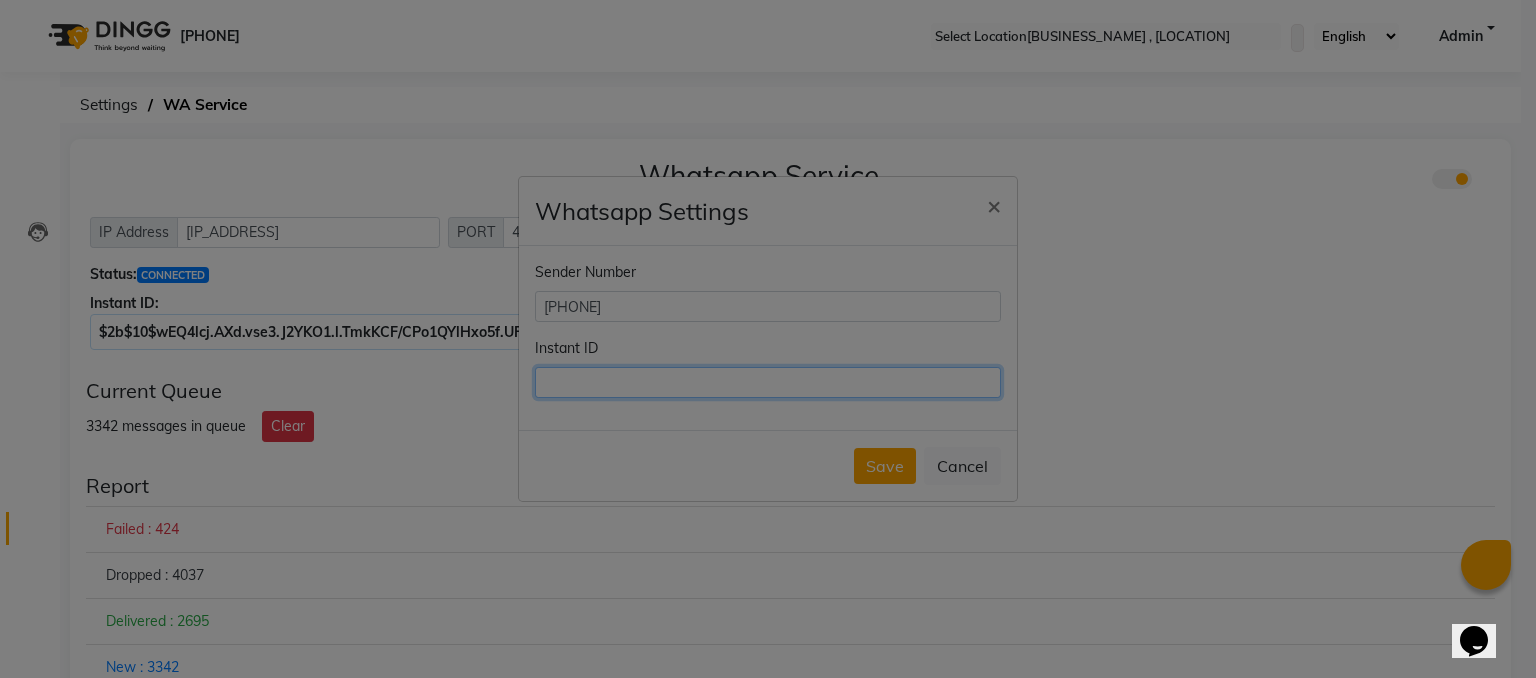 paste on "$2b$10$wEQ4lcj.AXd.vse3.J2YKO1.l.TmkKCF/CPo1QYlHxo5f.UFUKQ.i" 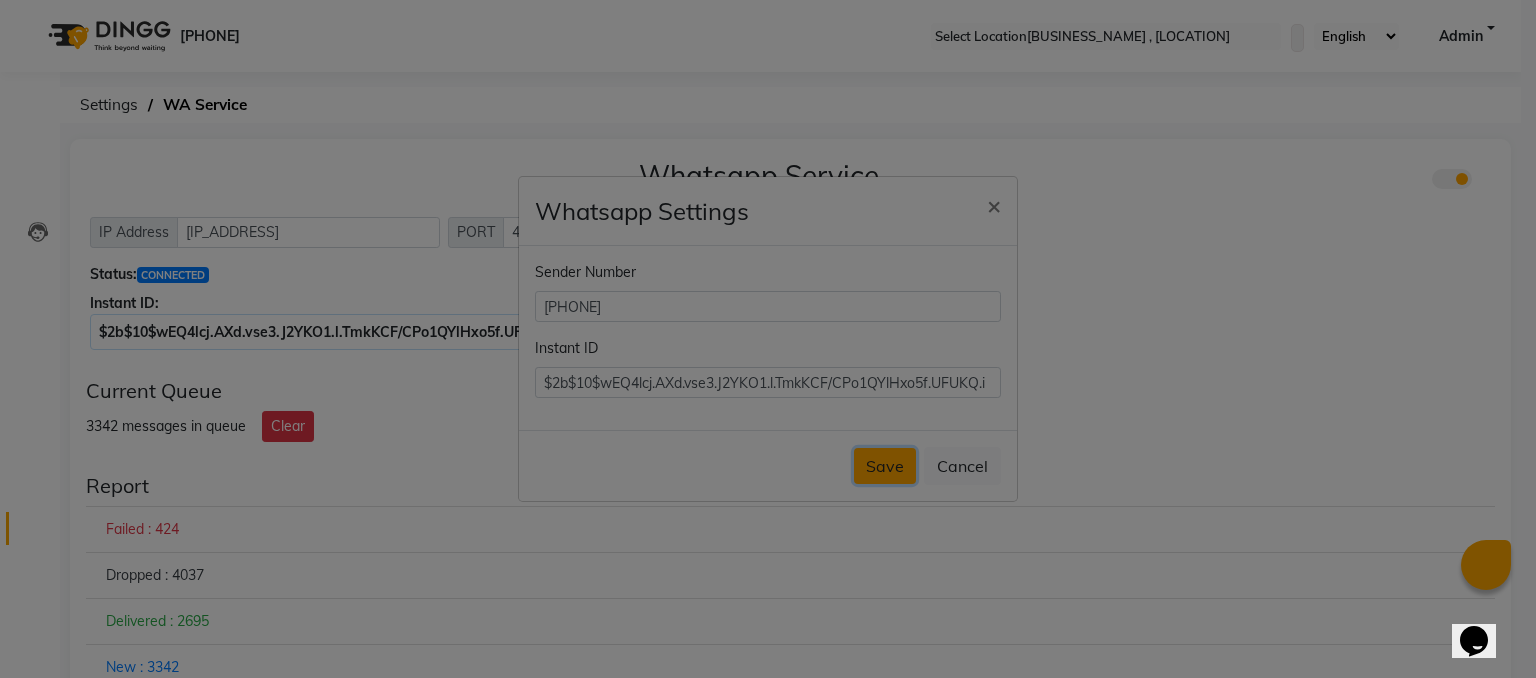click on "Save" at bounding box center (885, 466) 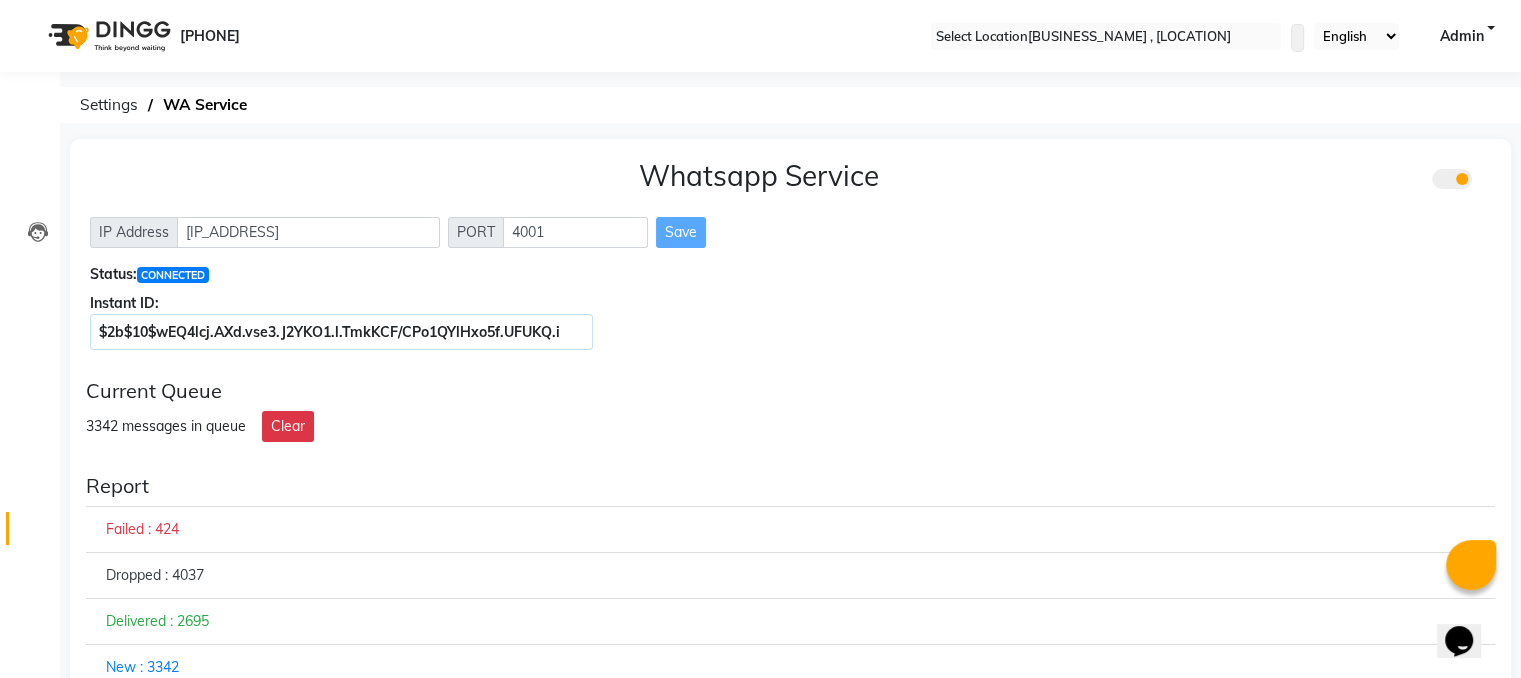 click on "Whatsapp Service  IP Address http://localhost PORT 4001 Save Status:  CONNECTED Instant ID: $2b$10$wEQ4lcj.AXd.vse3.J2YKO1.l.TmkKCF/CPo1QYlHxo5f.UFUKQ.i" at bounding box center (790, 251) 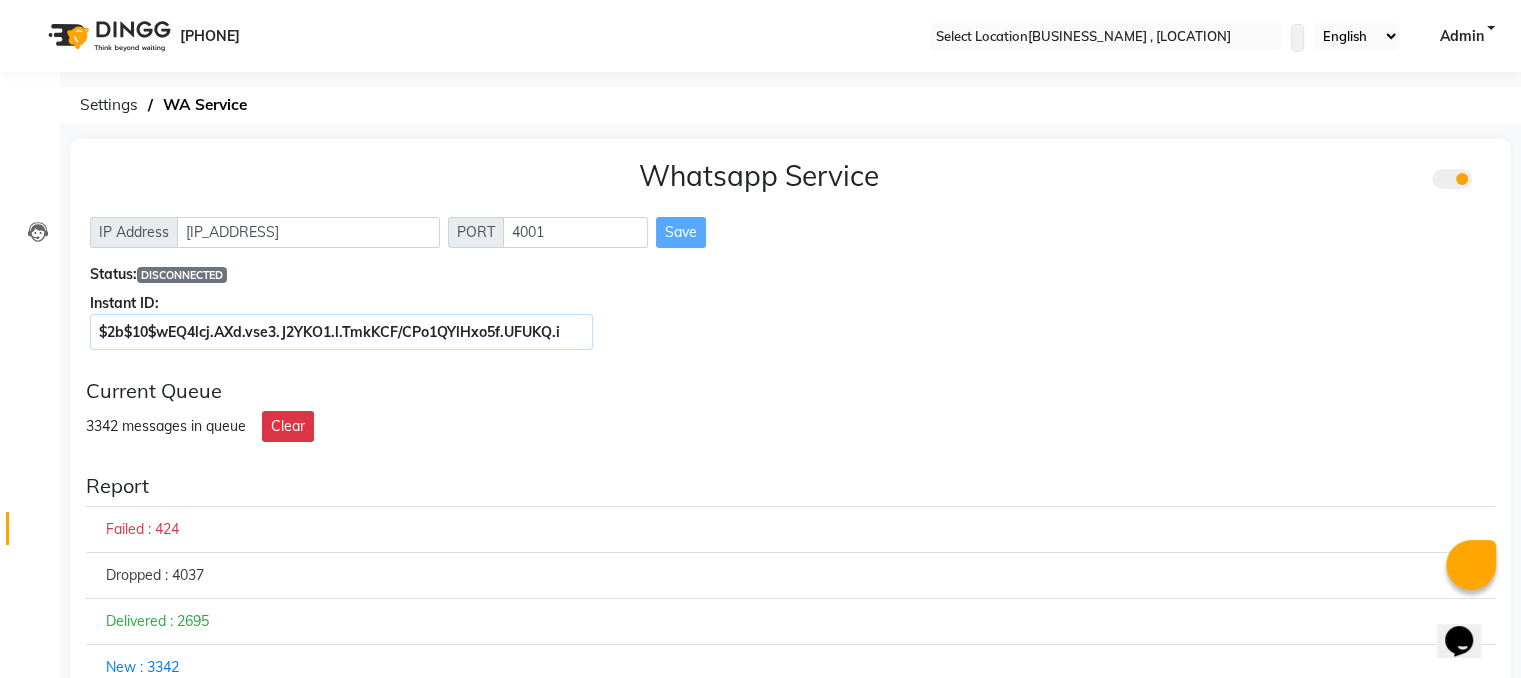 click on "IP Address http://localhost PORT 4001 Save" at bounding box center [790, 232] 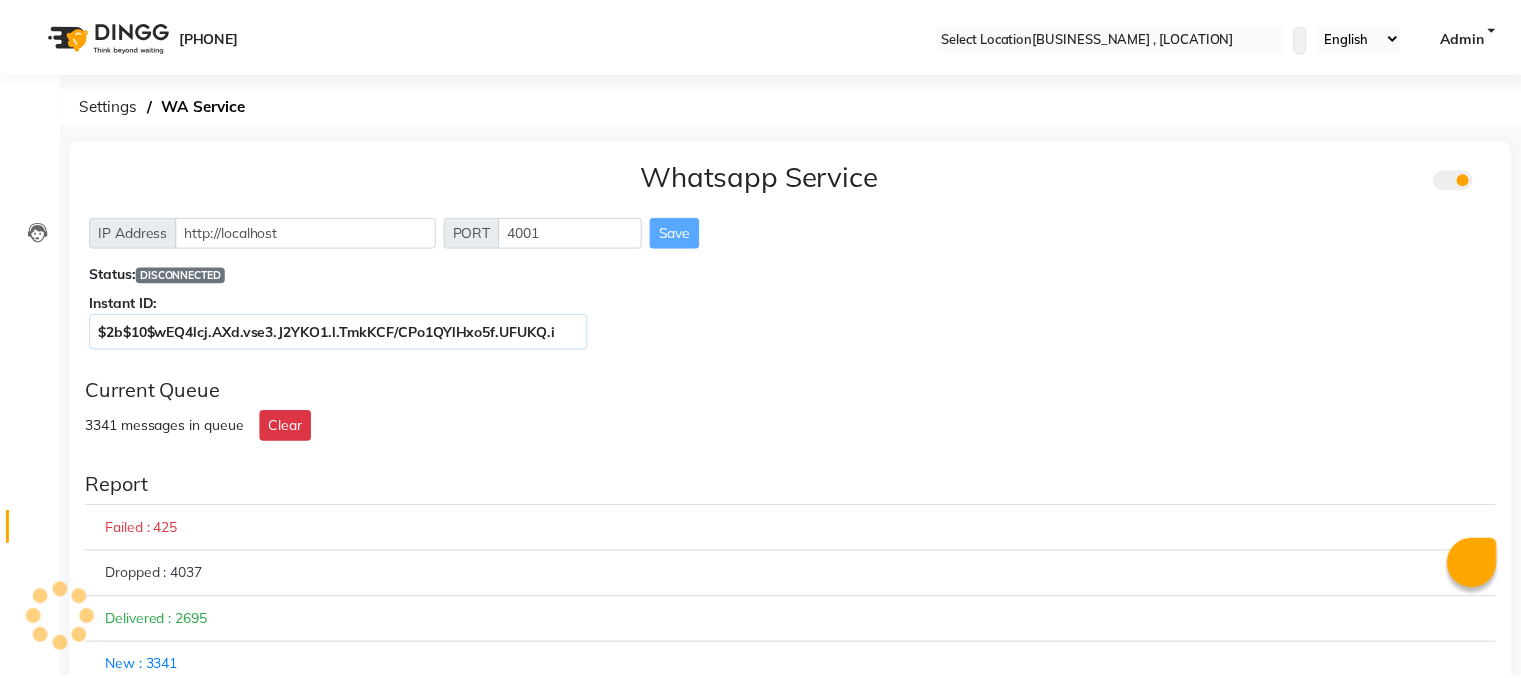 scroll, scrollTop: 0, scrollLeft: 0, axis: both 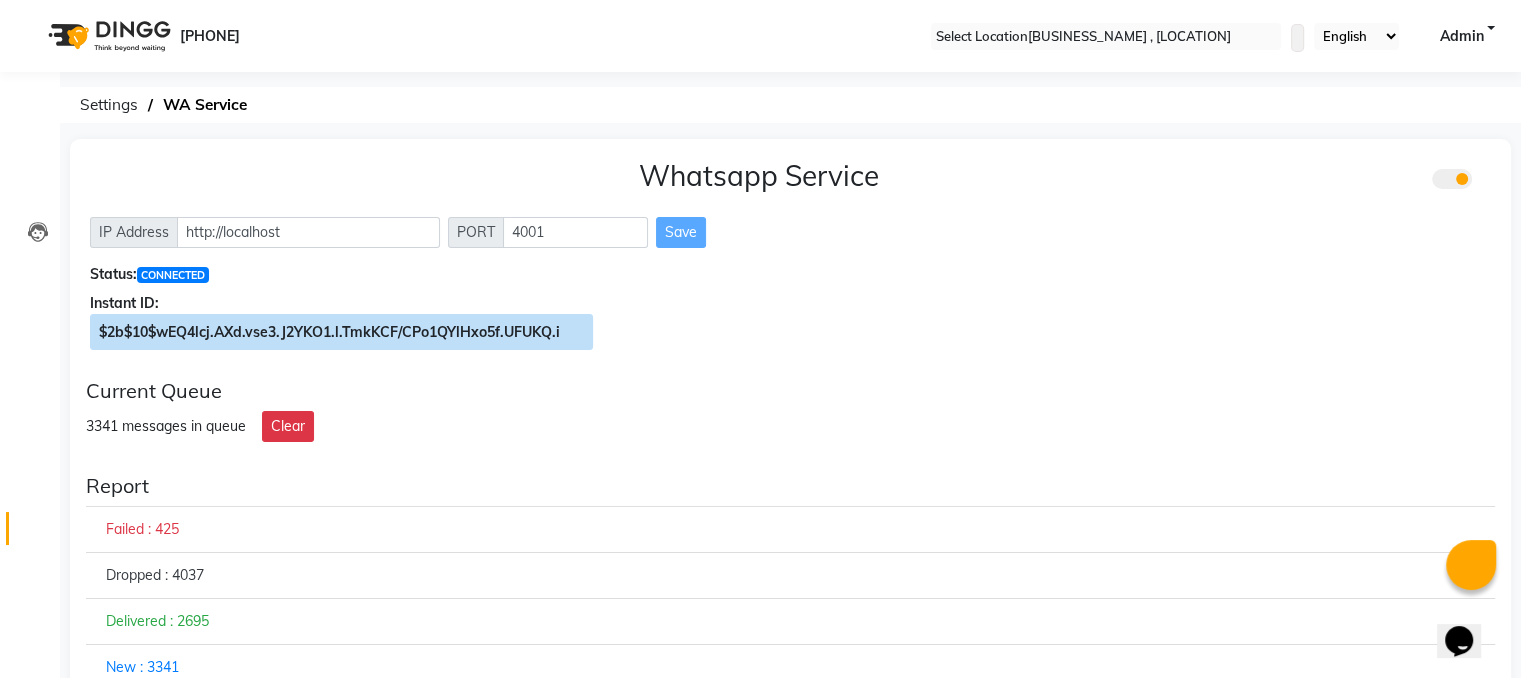 click at bounding box center [584, 332] 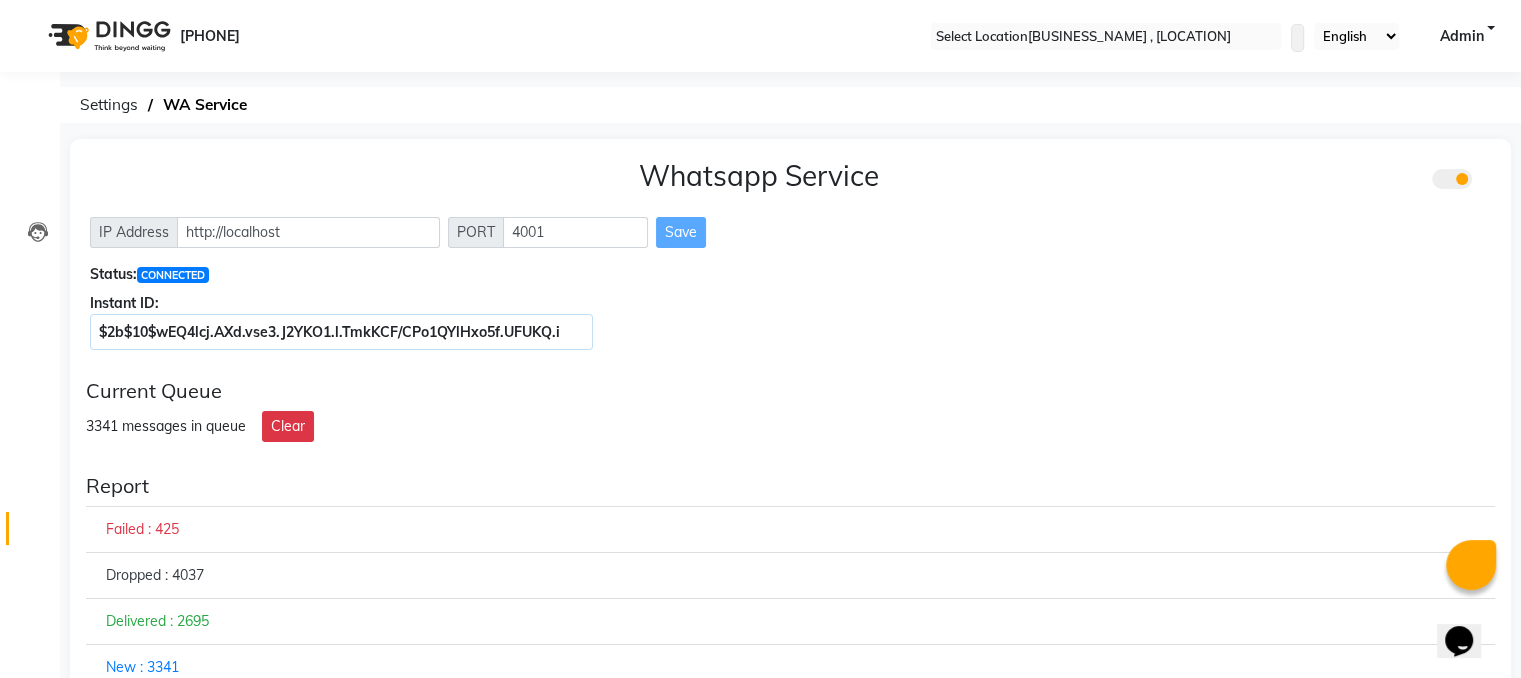 click at bounding box center [1491, 180] 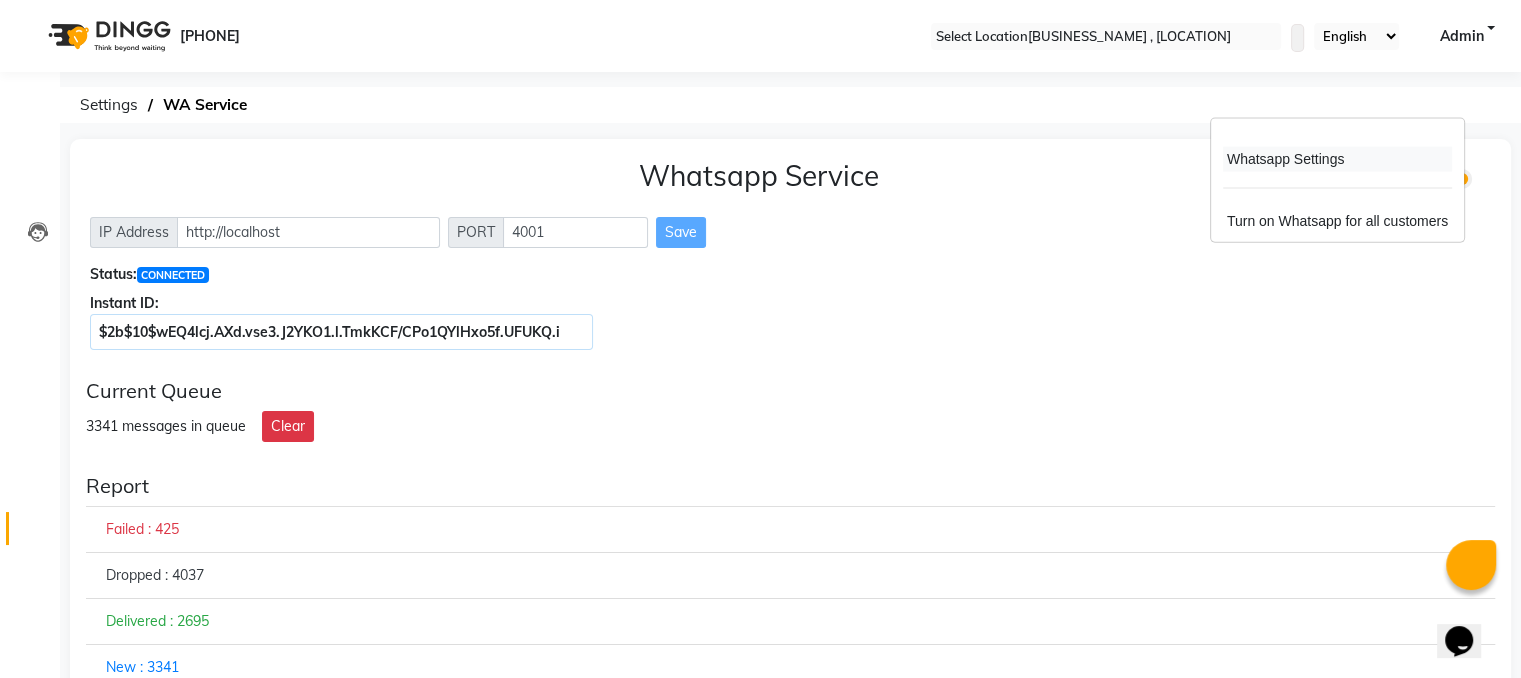 click on "Whatsapp Settings" at bounding box center [1337, 159] 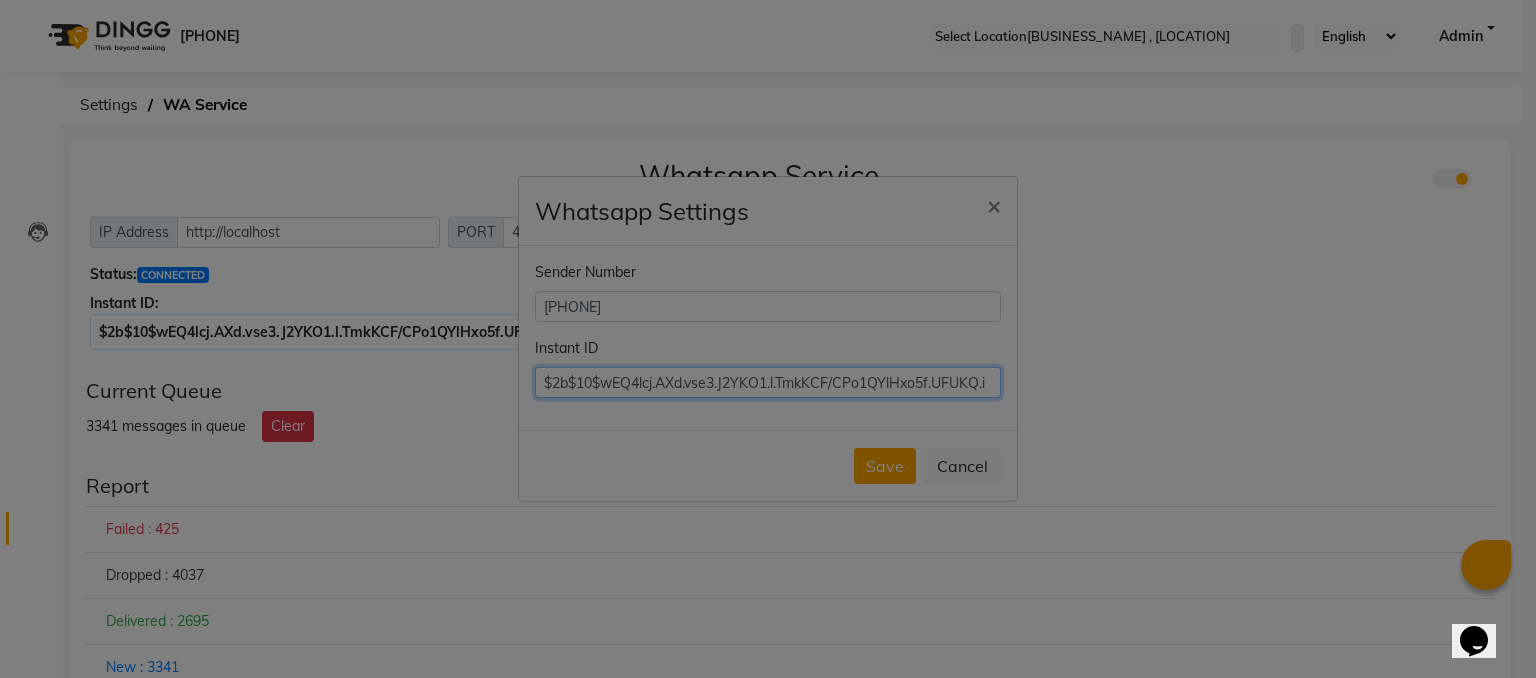 click on "$2b$10$wEQ4lcj.AXd.vse3.J2YKO1.l.TmkKCF/CPo1QYlHxo5f.UFUKQ.i" at bounding box center [768, 382] 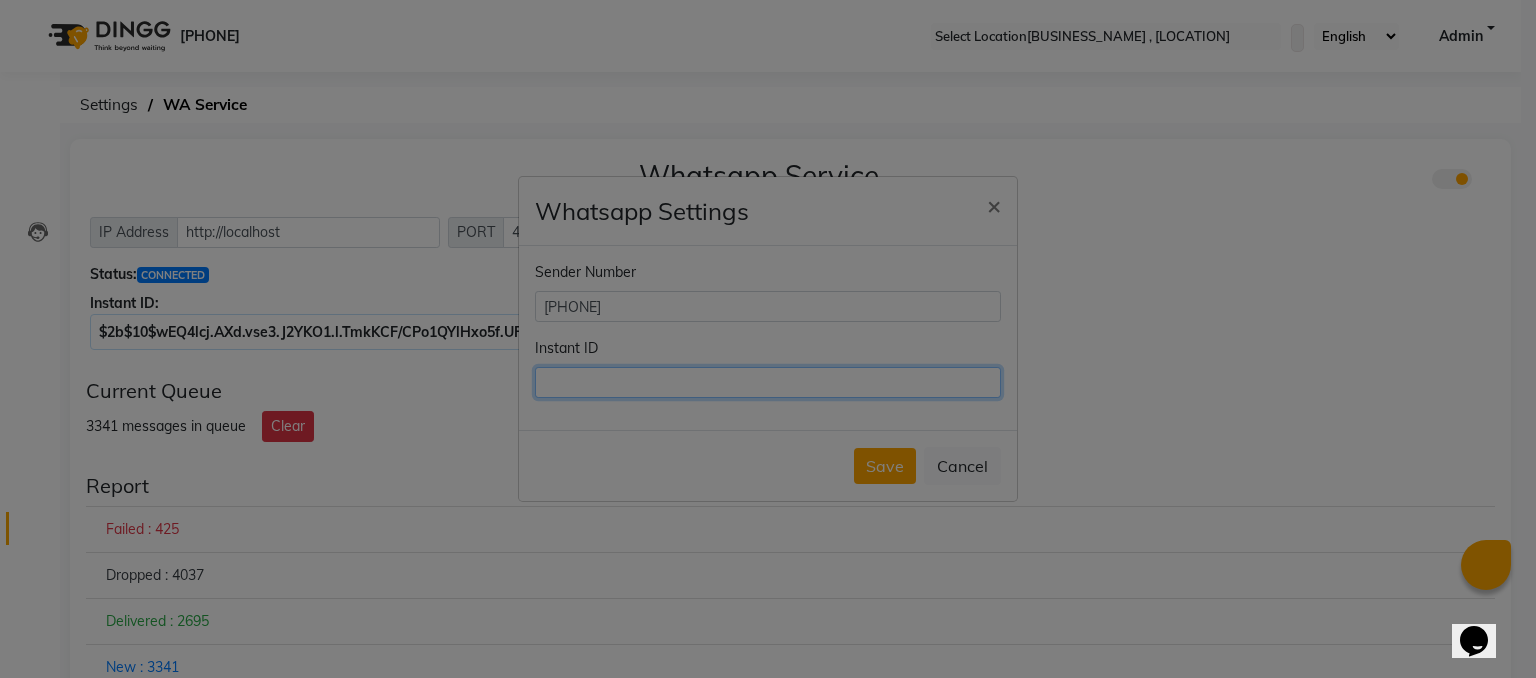 paste on "$2b$10$wEQ4lcj.AXd.vse3.J2YKO1.l.TmkKCF/CPo1QYlHxo5f.UFUKQ.i" 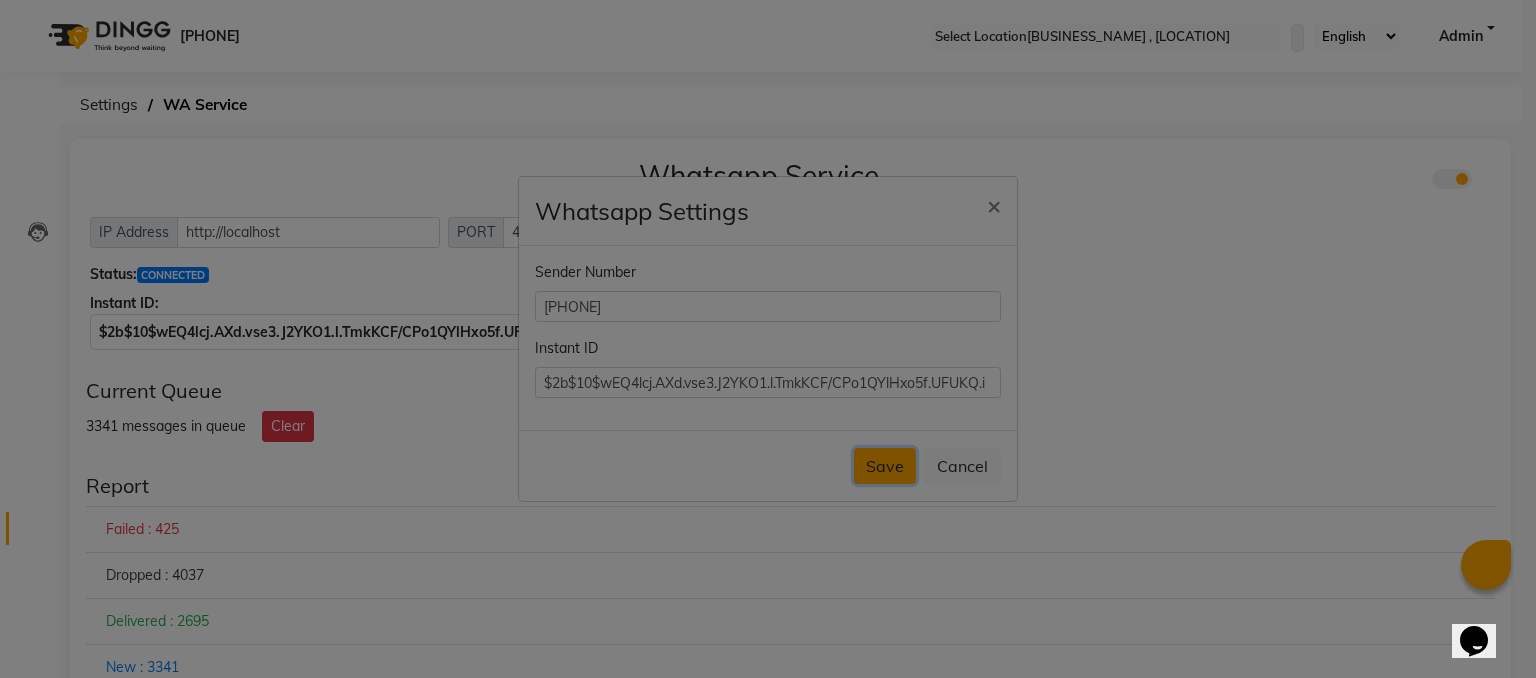 click on "Save" at bounding box center (885, 466) 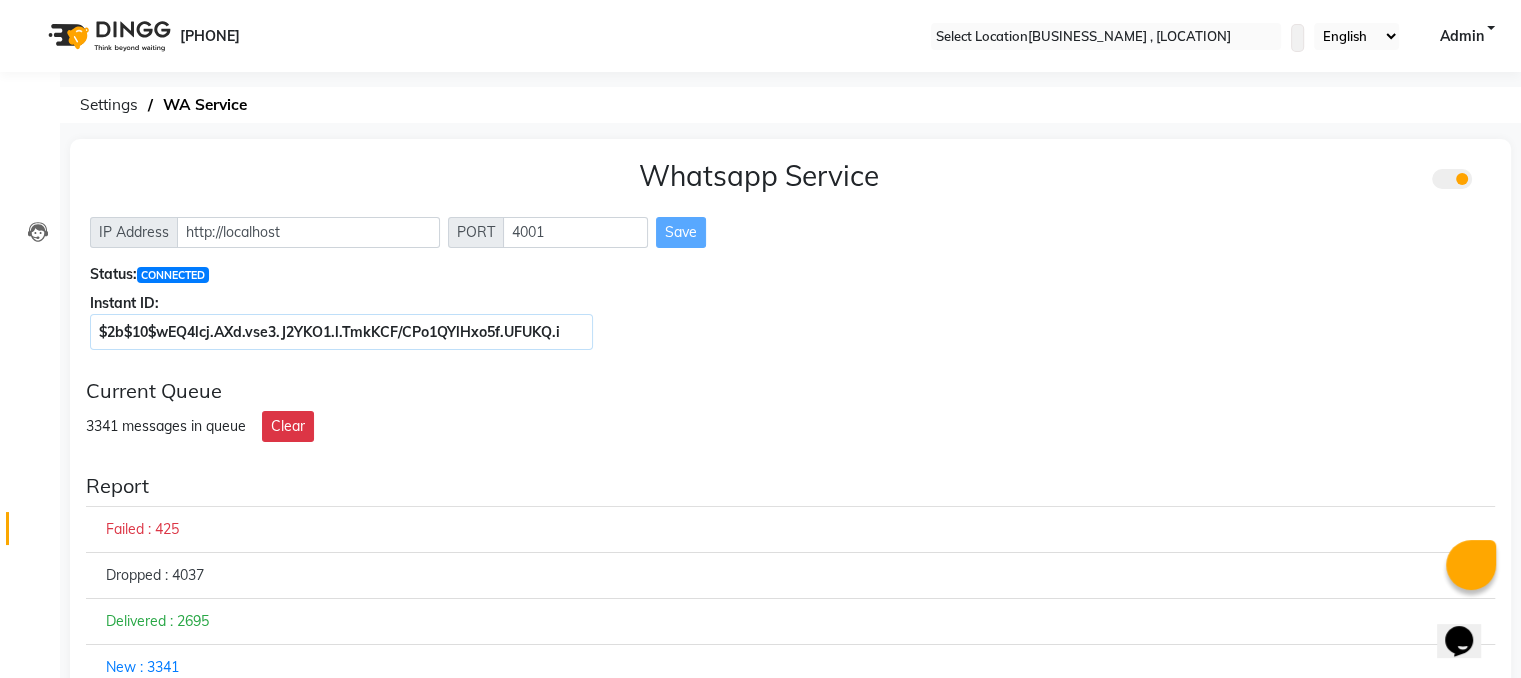 click on "Report" at bounding box center [790, 391] 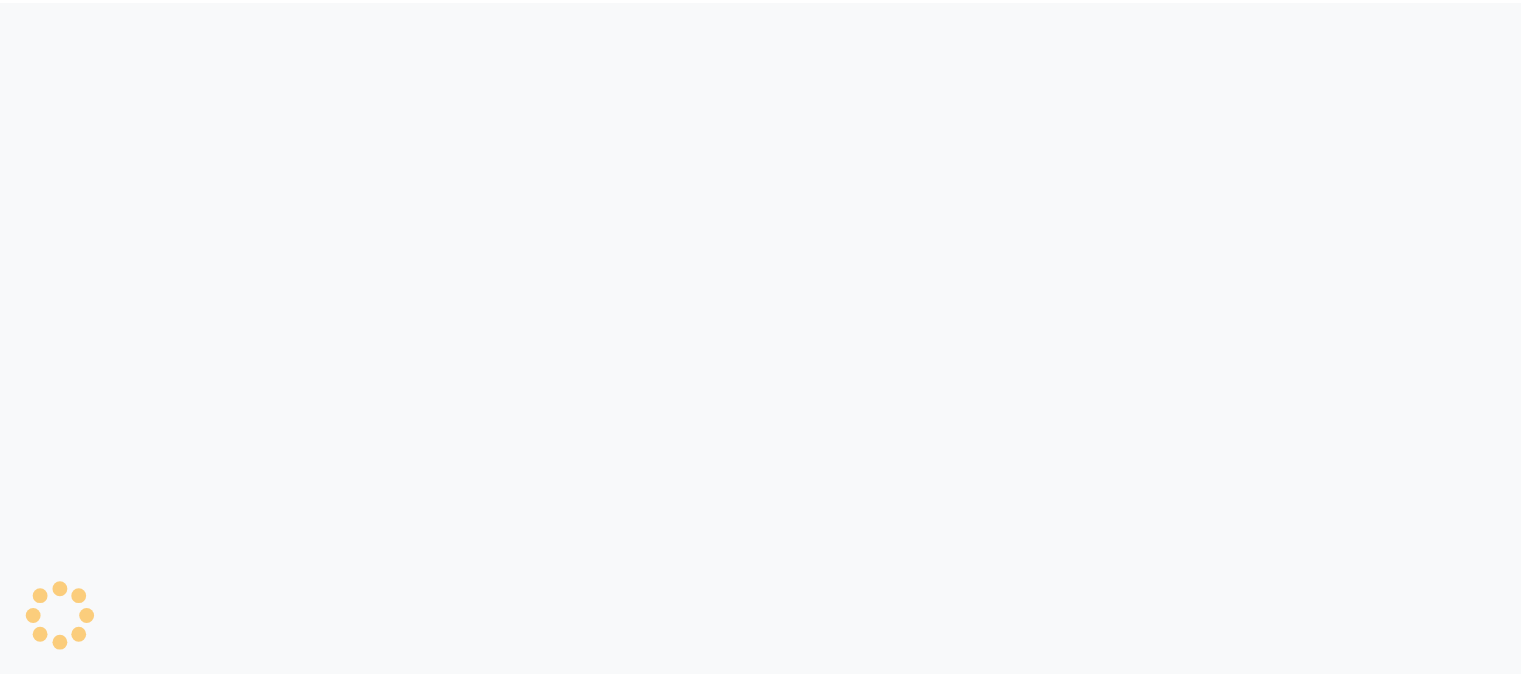 scroll, scrollTop: 0, scrollLeft: 0, axis: both 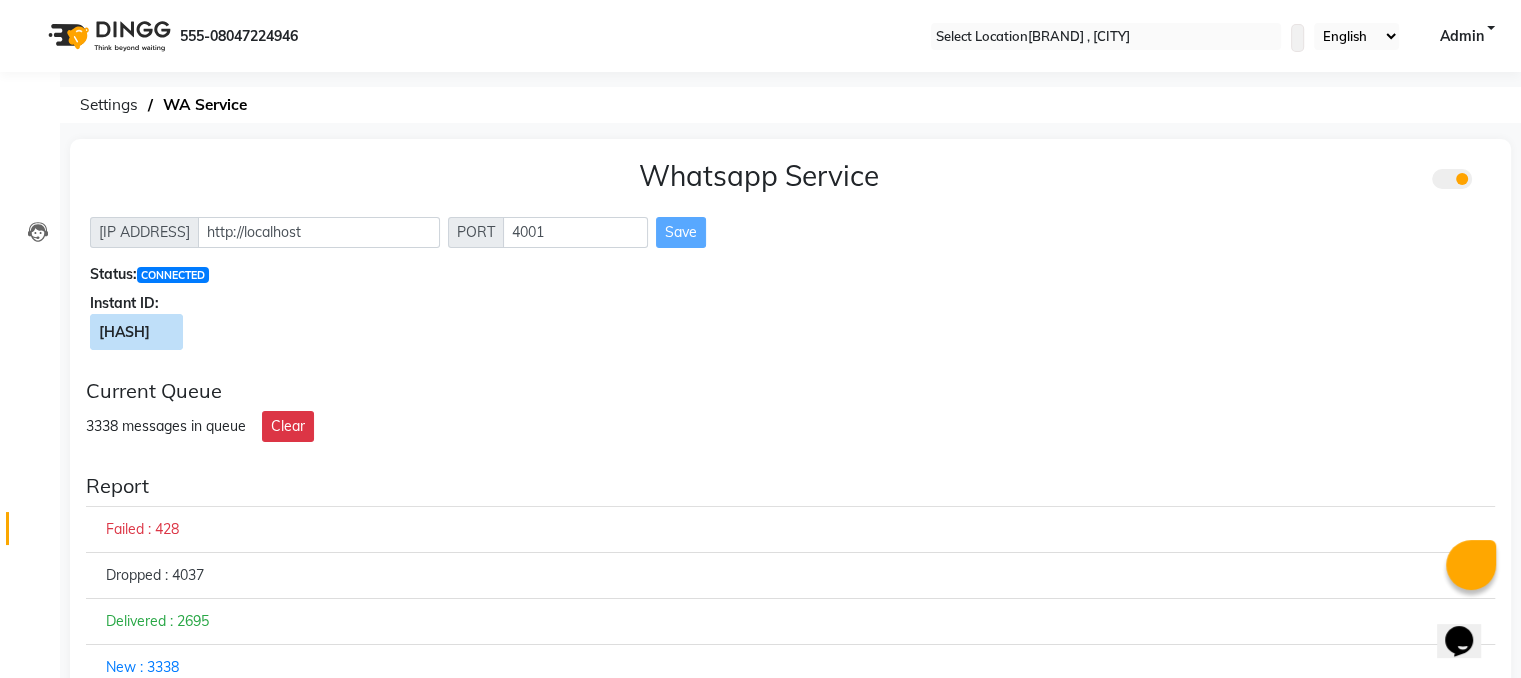 click on "$2b$10$wEQ4lcj.AXd.vse3.J2YKO1.l.TmkKCF/CPo1QYlHxo5f.UFUKQ.i" at bounding box center [136, 332] 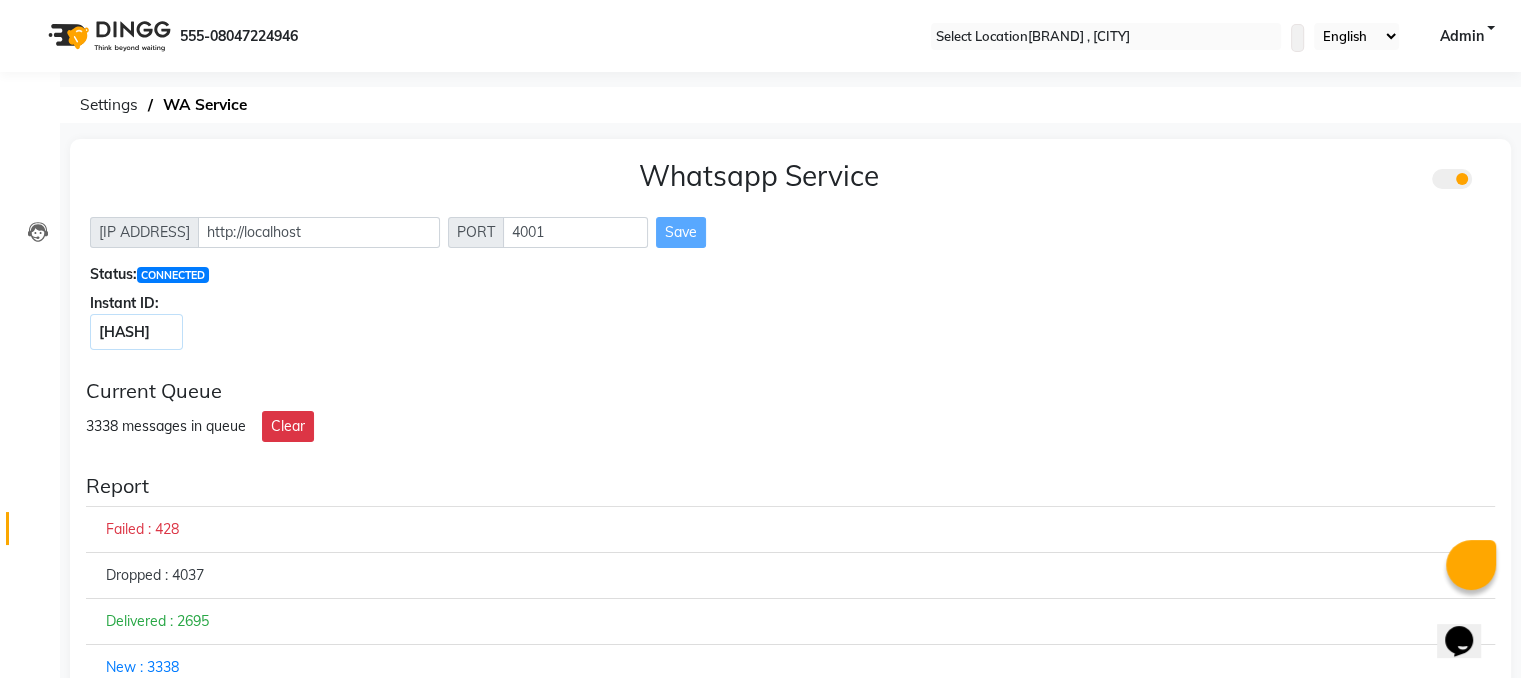 click at bounding box center [1491, 180] 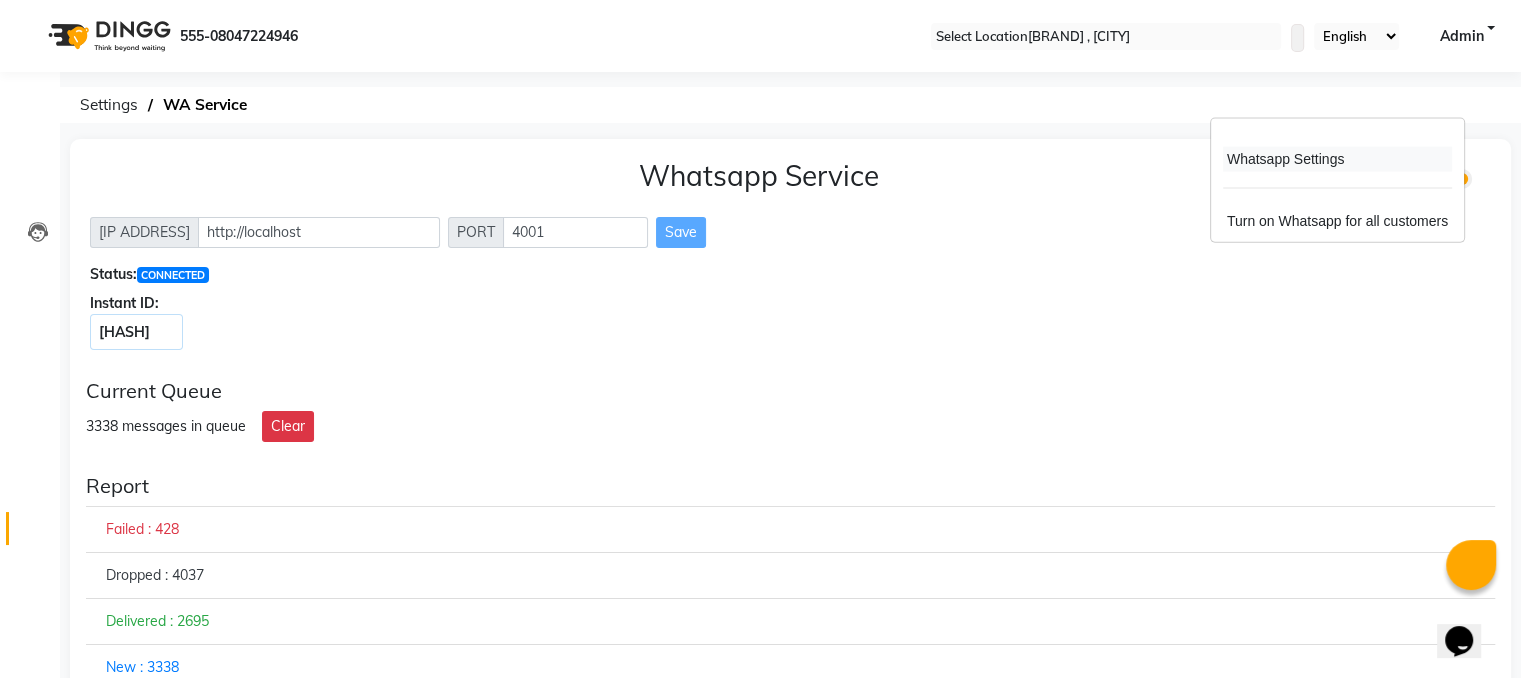 click on "[APP_NAME] [SETTINGS]" at bounding box center [1337, 159] 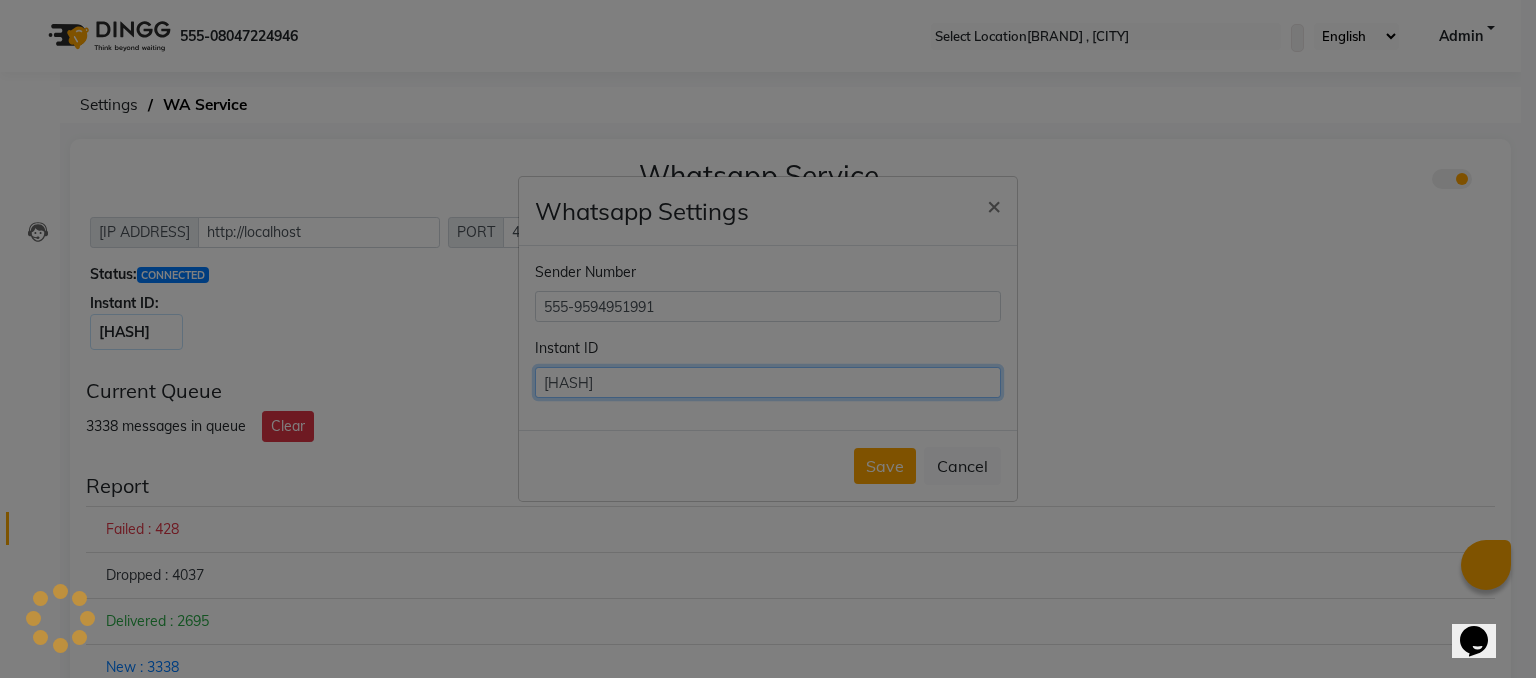 click on "[HASH]" at bounding box center (768, 382) 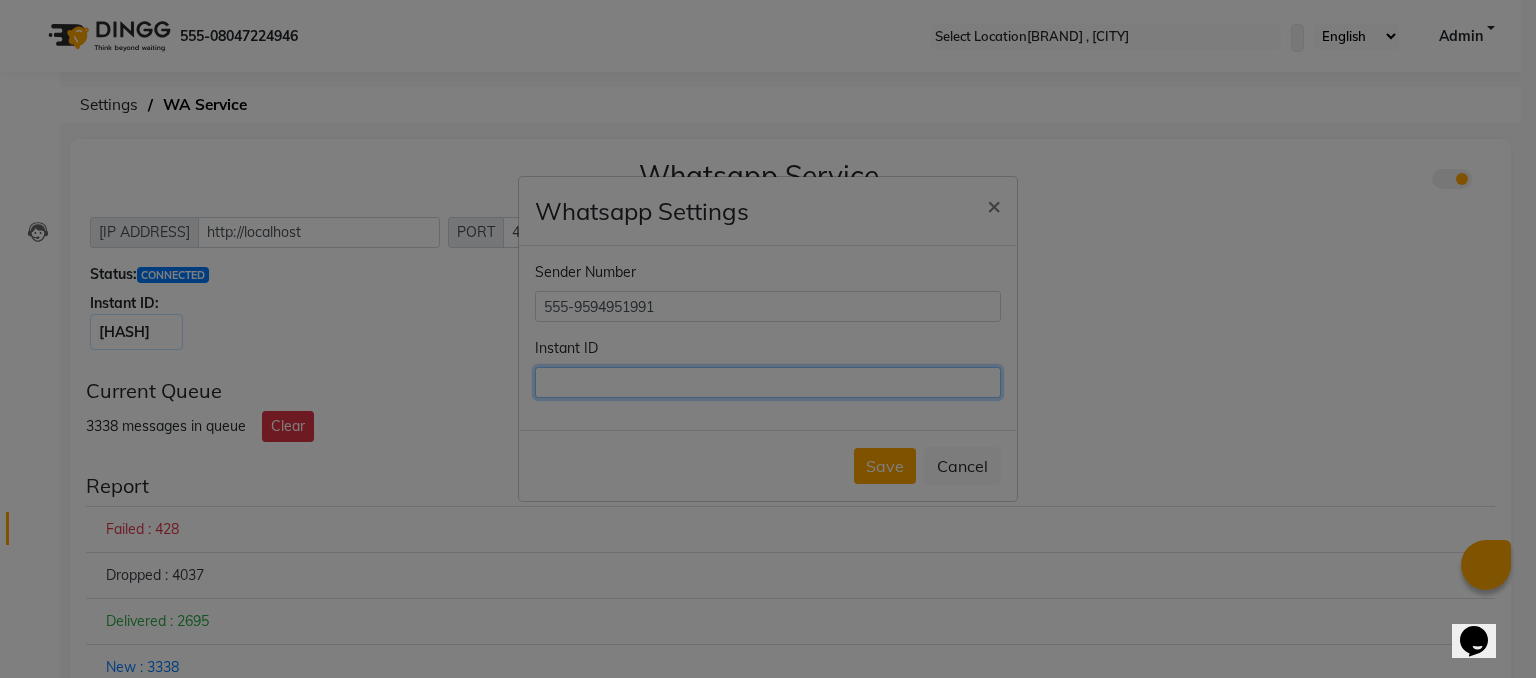 paste on "[HASH]" 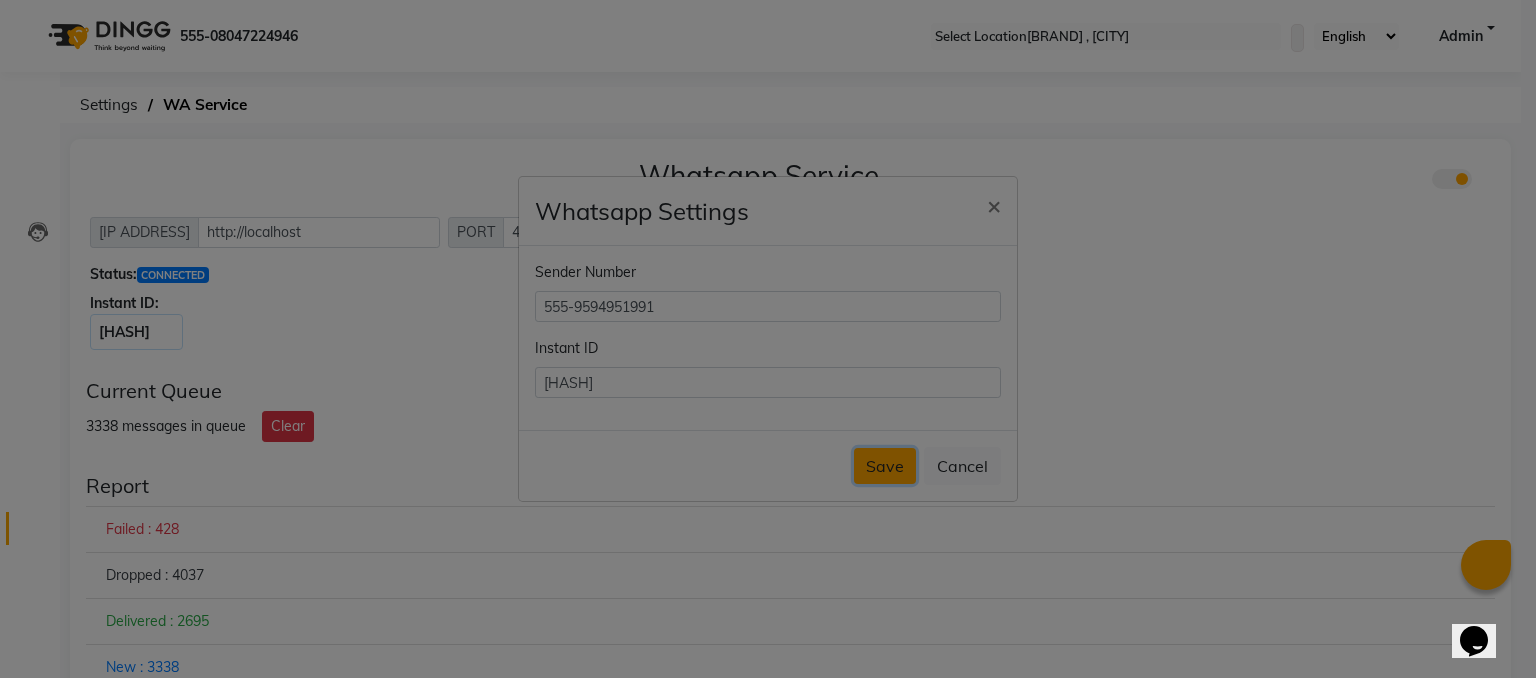 click on "Save" at bounding box center (885, 466) 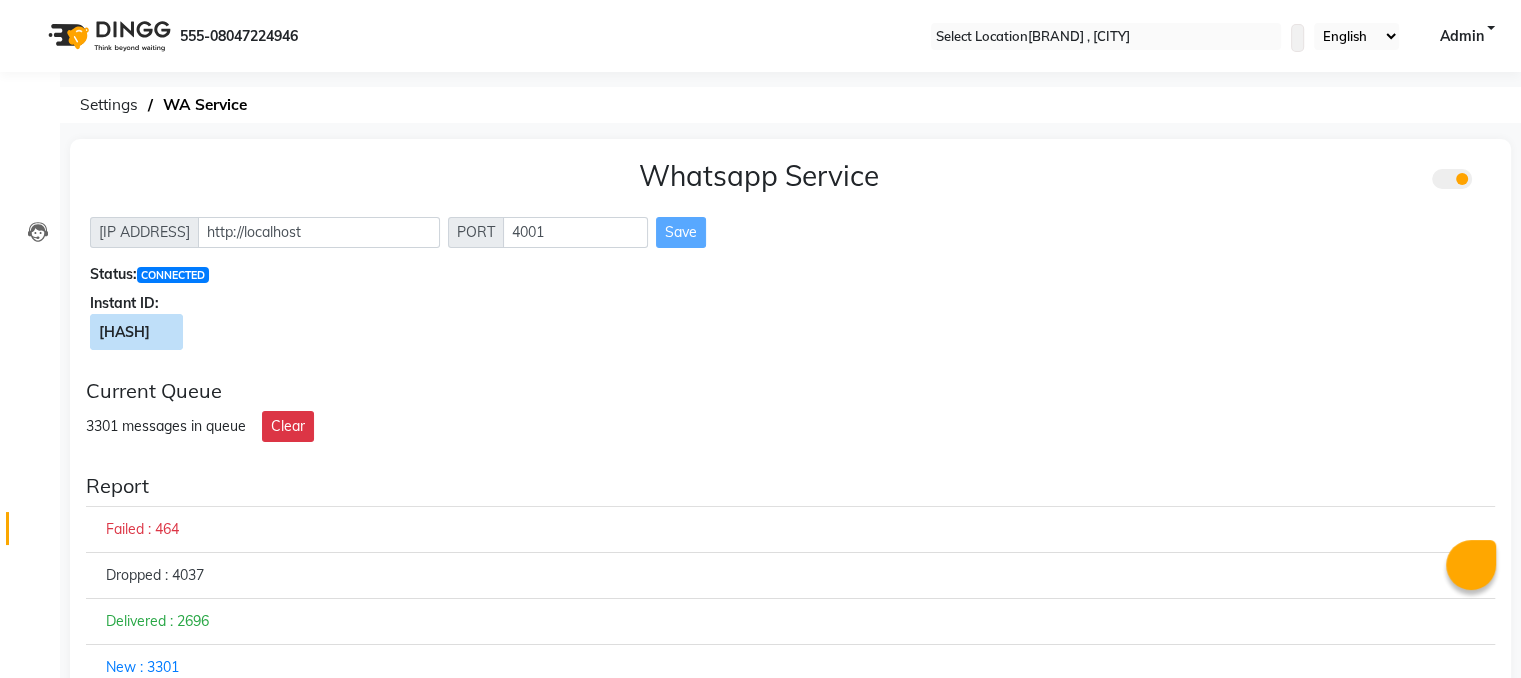 click at bounding box center (174, 332) 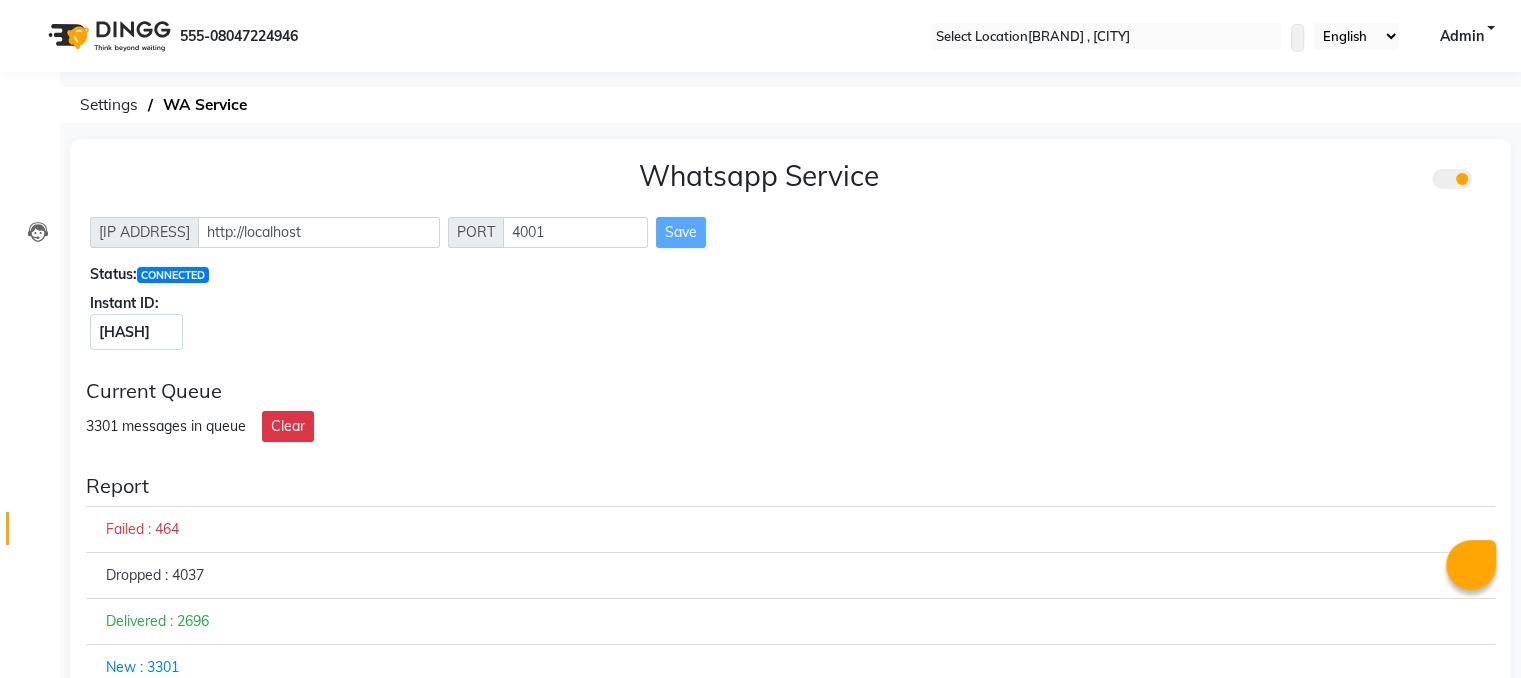 click at bounding box center (1491, 180) 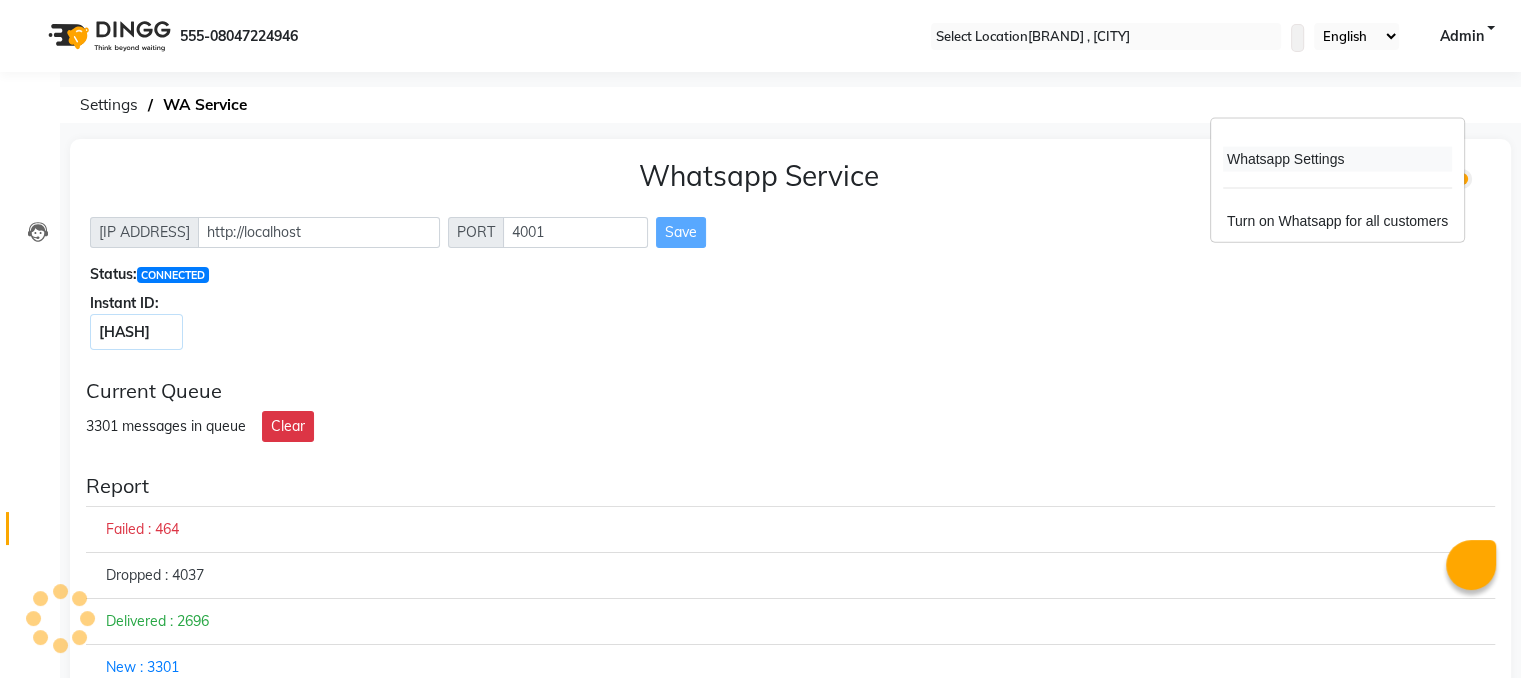 click on "[APP_NAME] [SETTINGS]" at bounding box center (1337, 159) 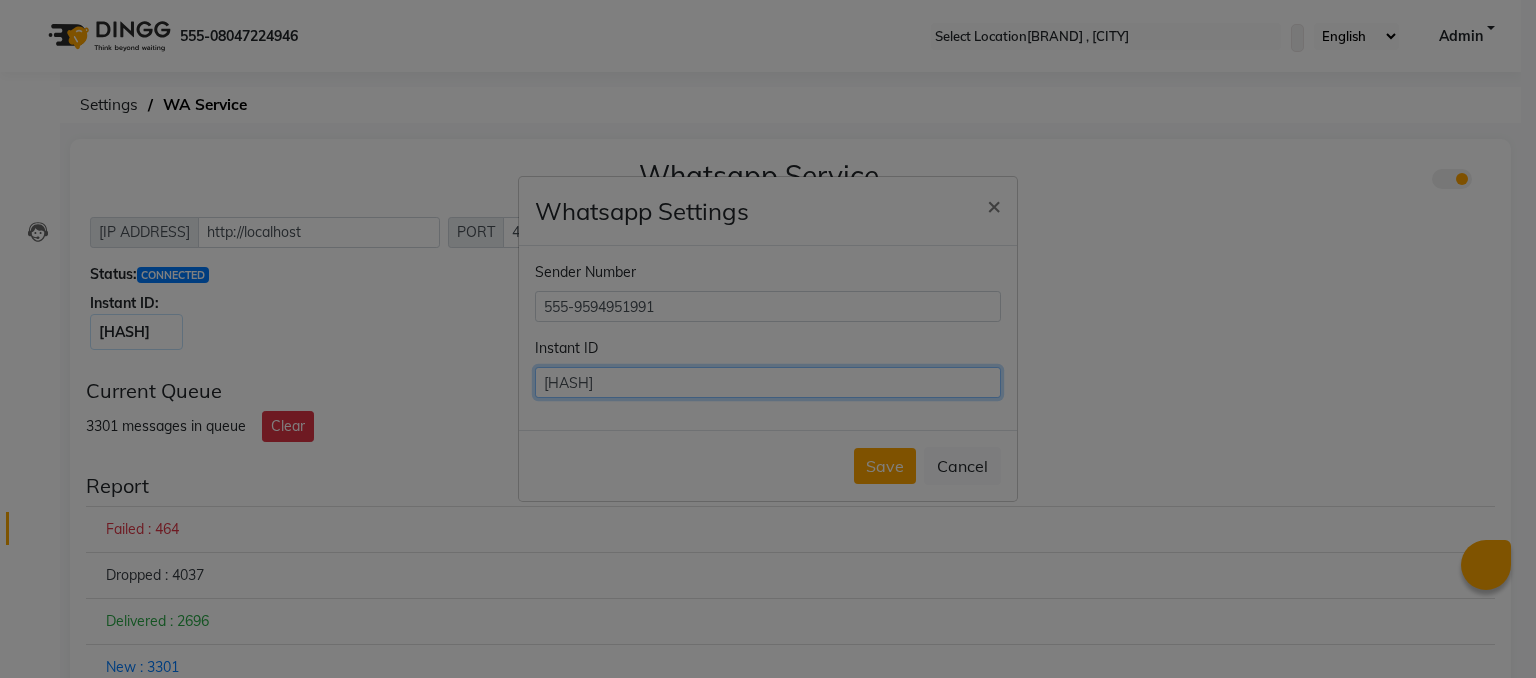 click on "[HASH]" at bounding box center (768, 382) 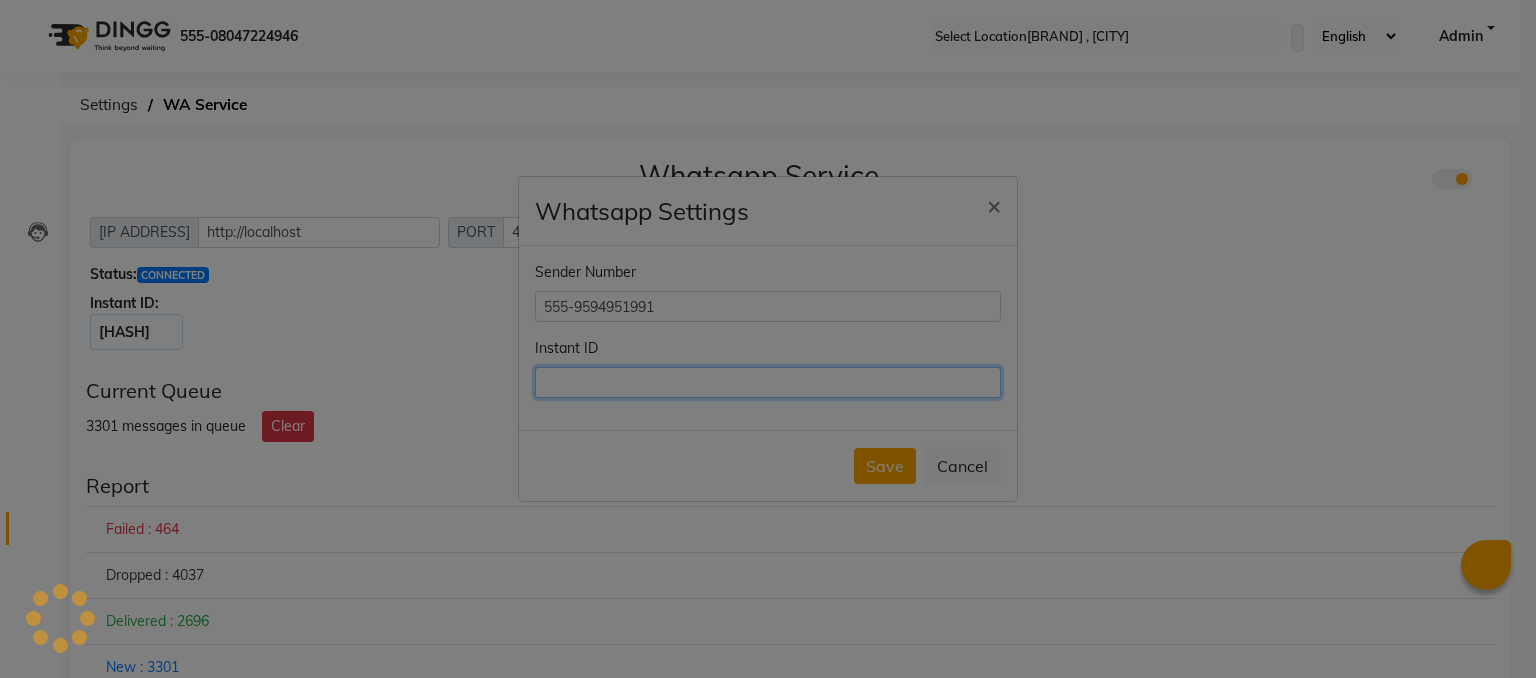 paste on "[HASH]" 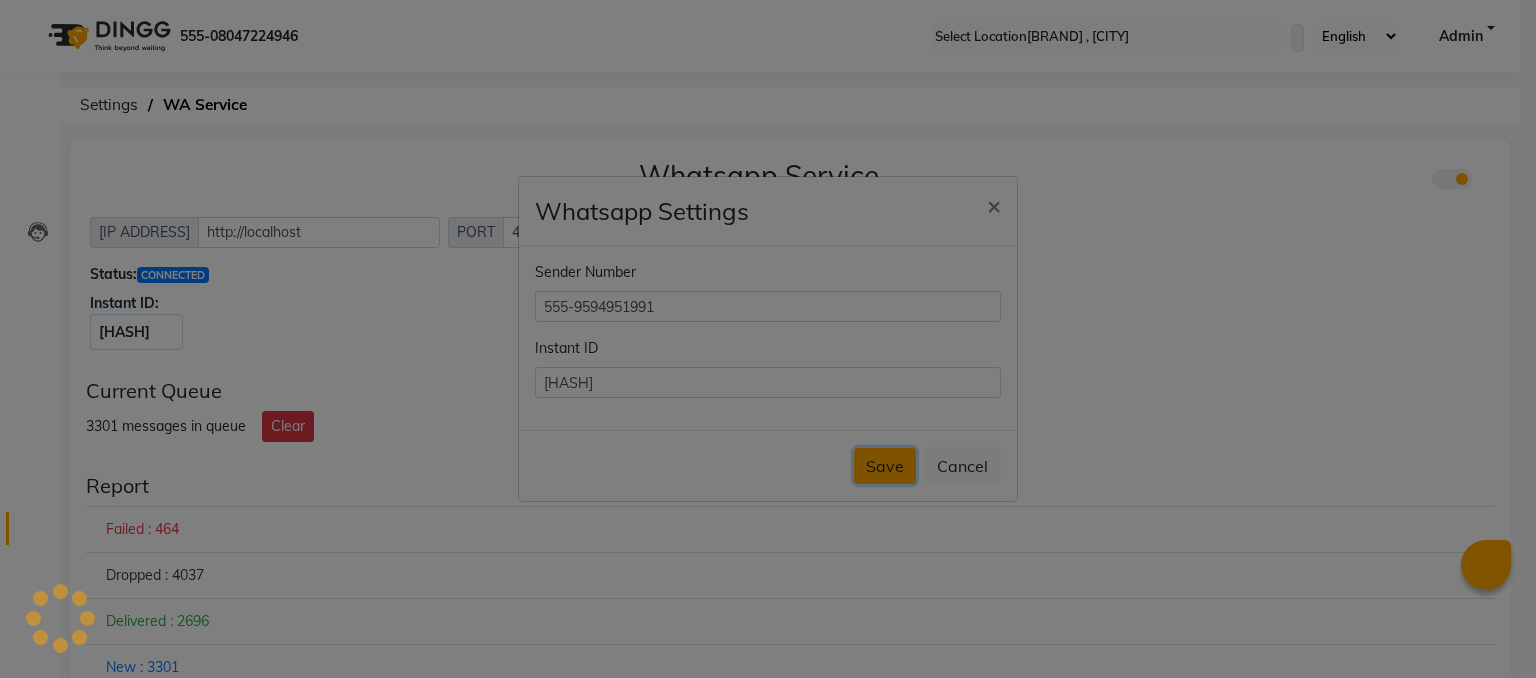 click on "Save" at bounding box center [885, 466] 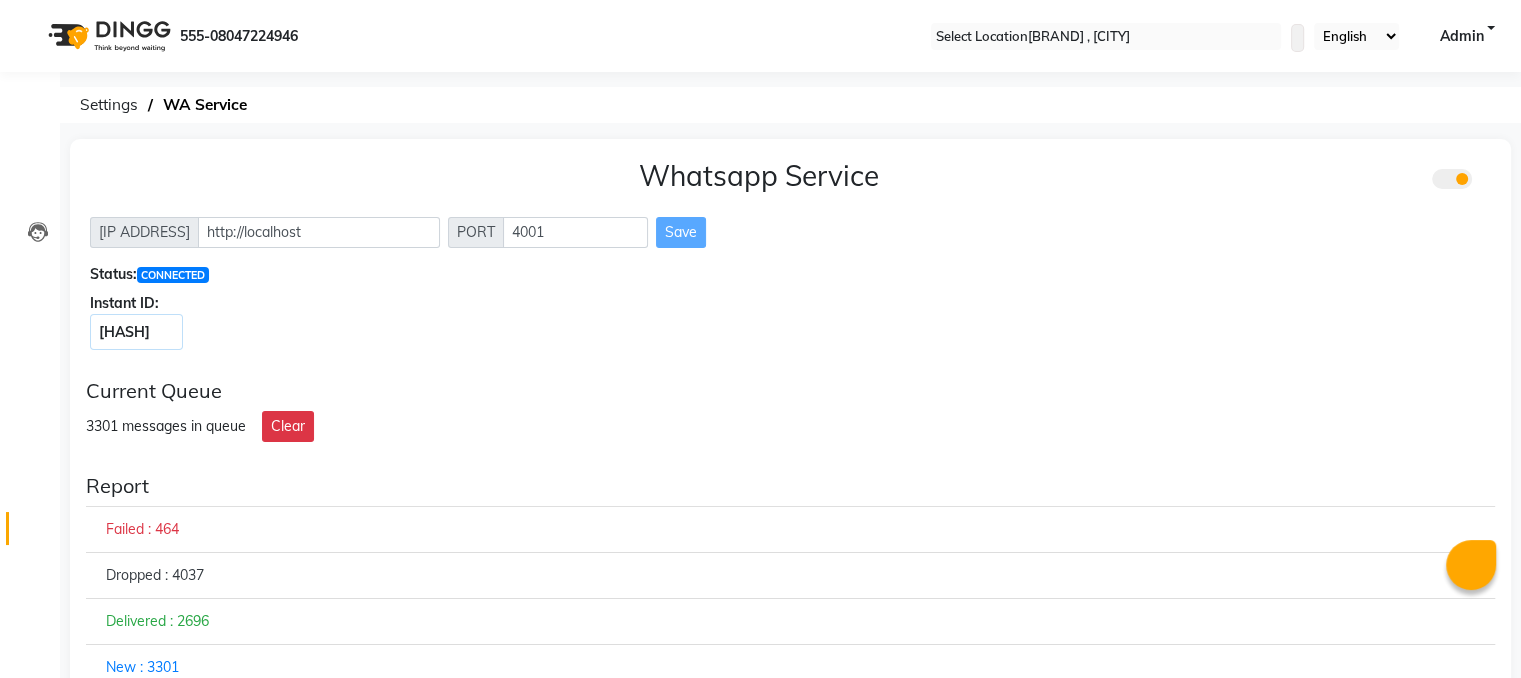 click on "[HASH]" at bounding box center [790, 332] 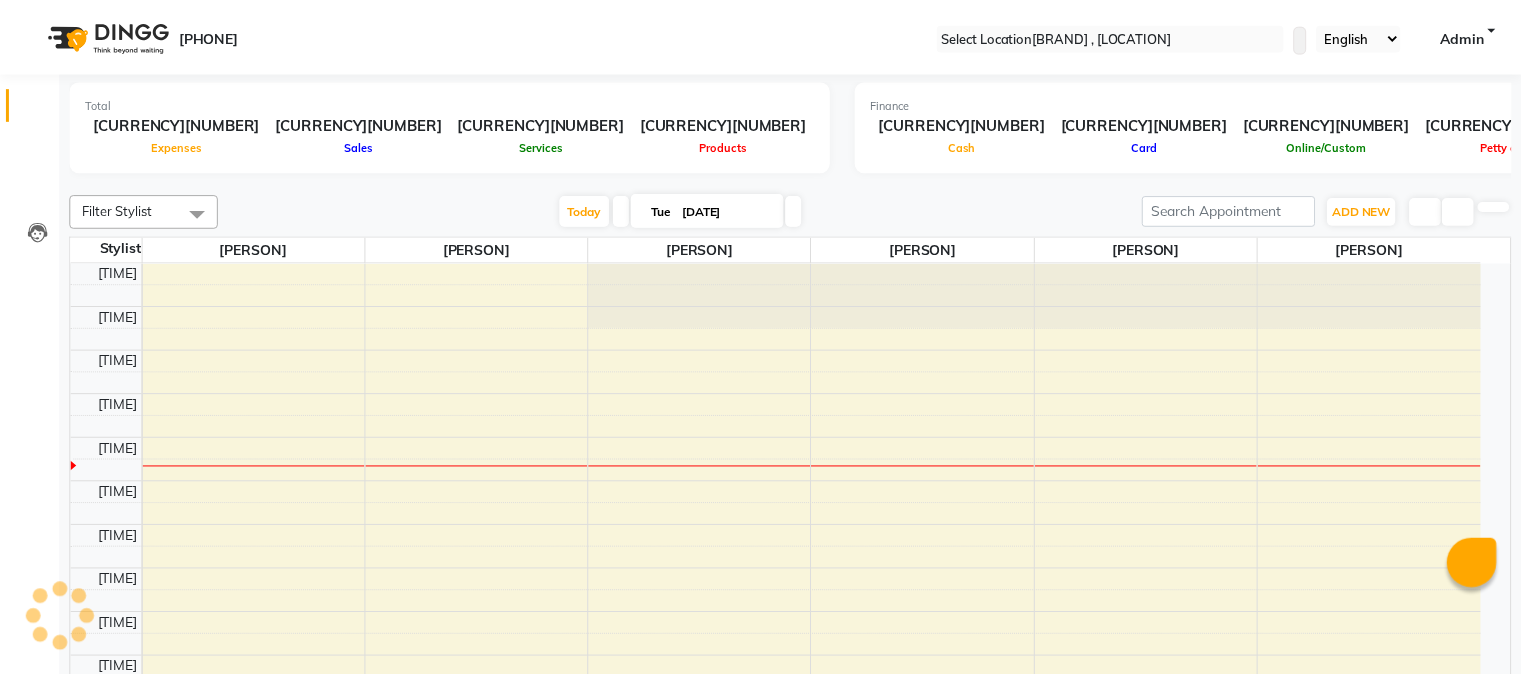 scroll, scrollTop: 0, scrollLeft: 0, axis: both 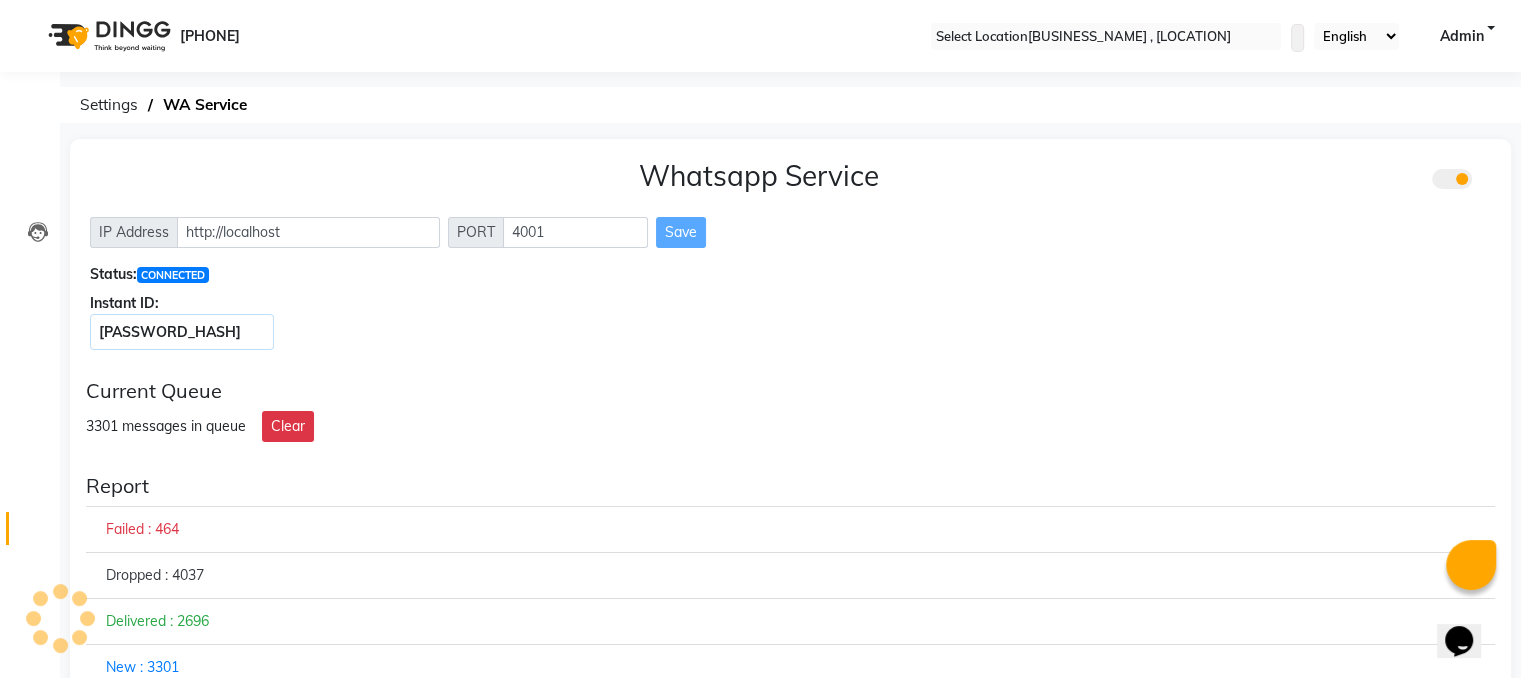 click on "Whatsapp Service" at bounding box center [790, 180] 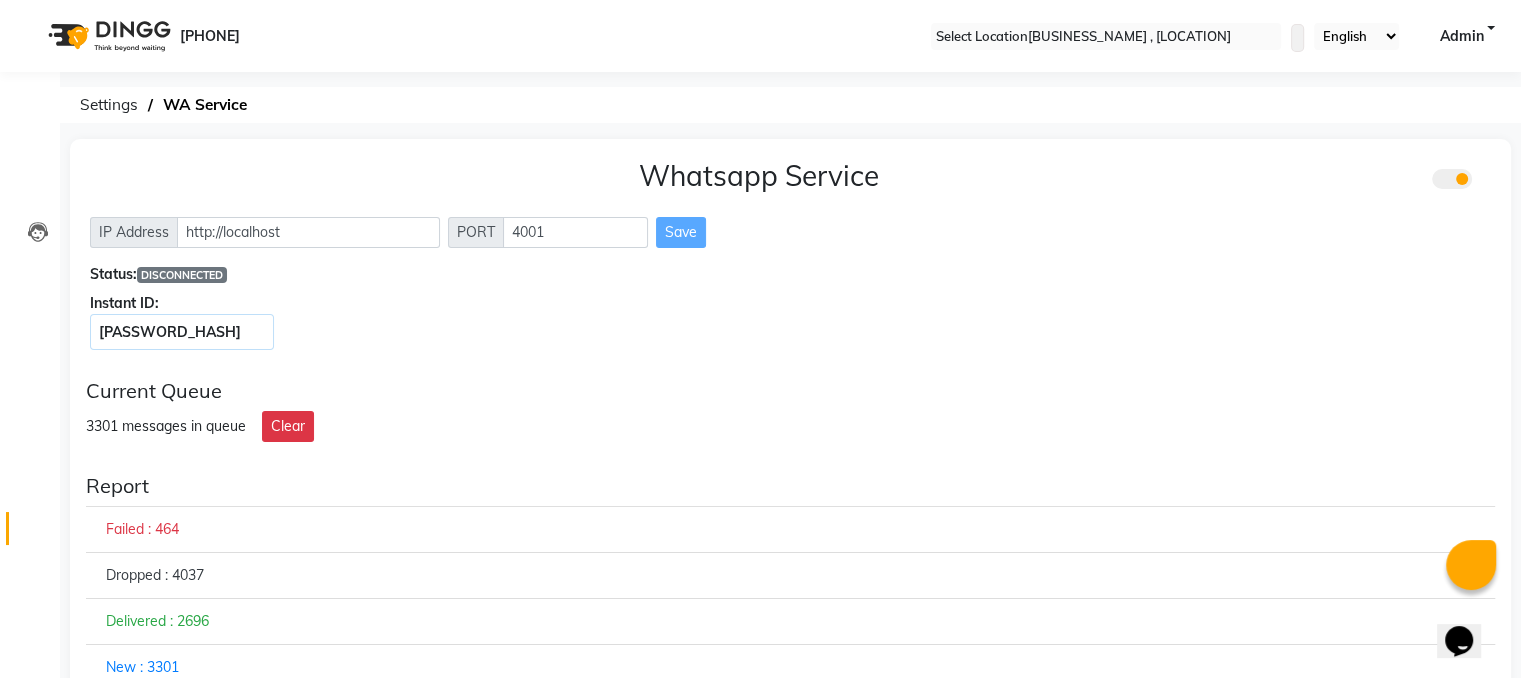 click on "Instant ID:" at bounding box center (790, 303) 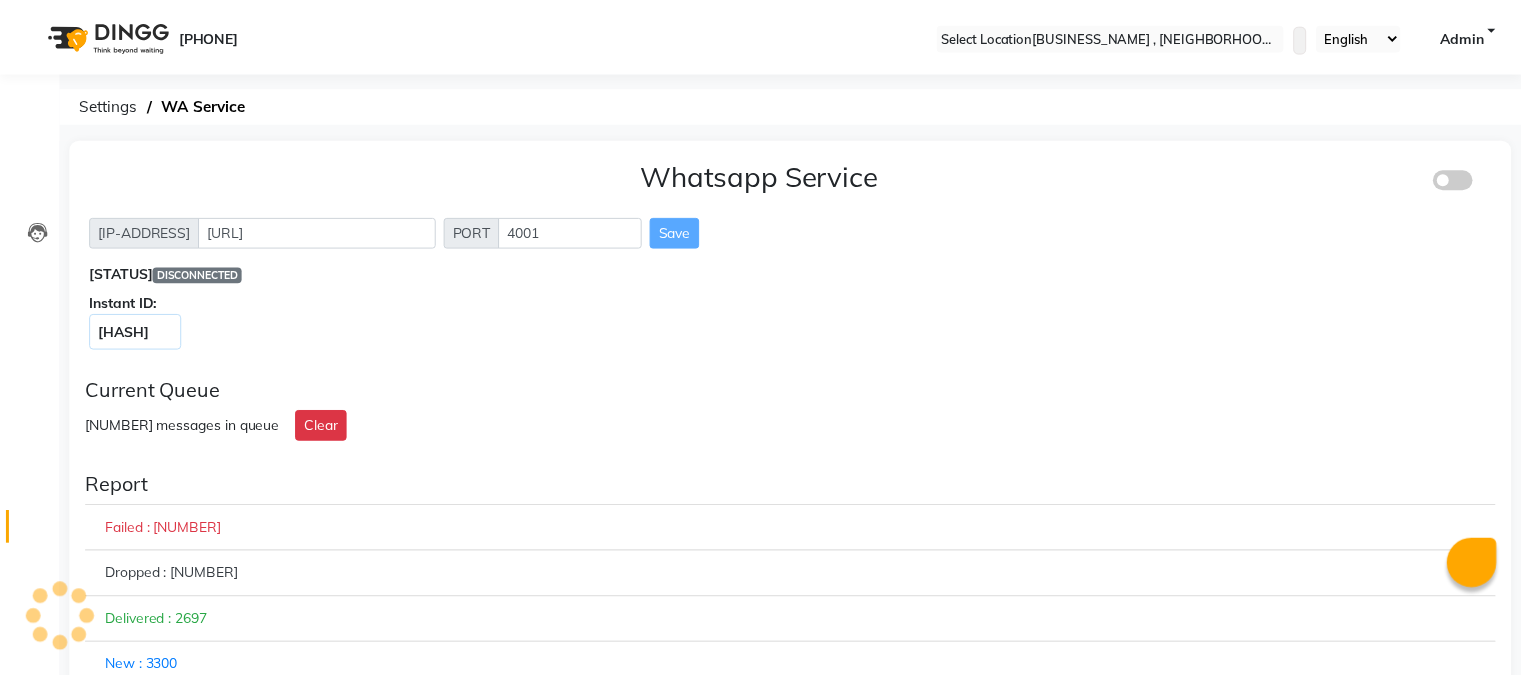 scroll, scrollTop: 0, scrollLeft: 0, axis: both 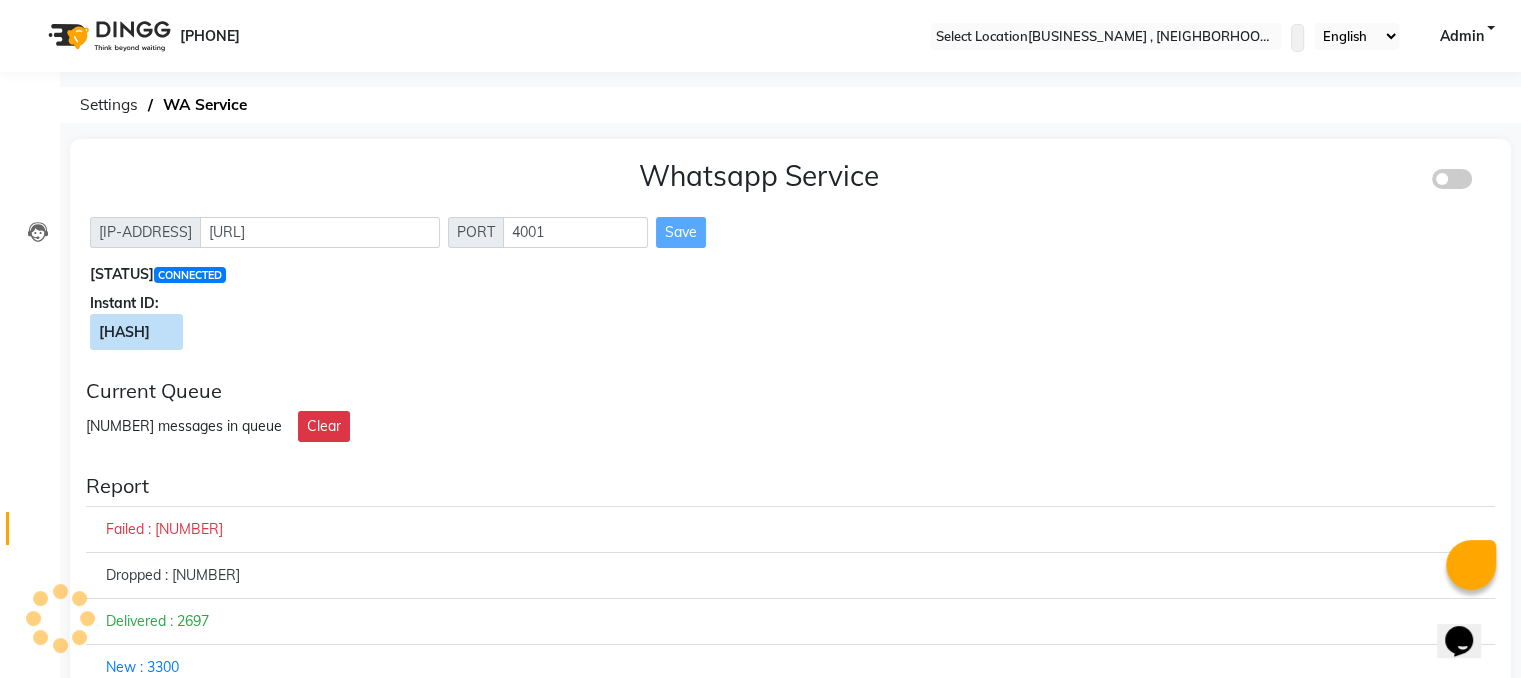 click at bounding box center (174, 332) 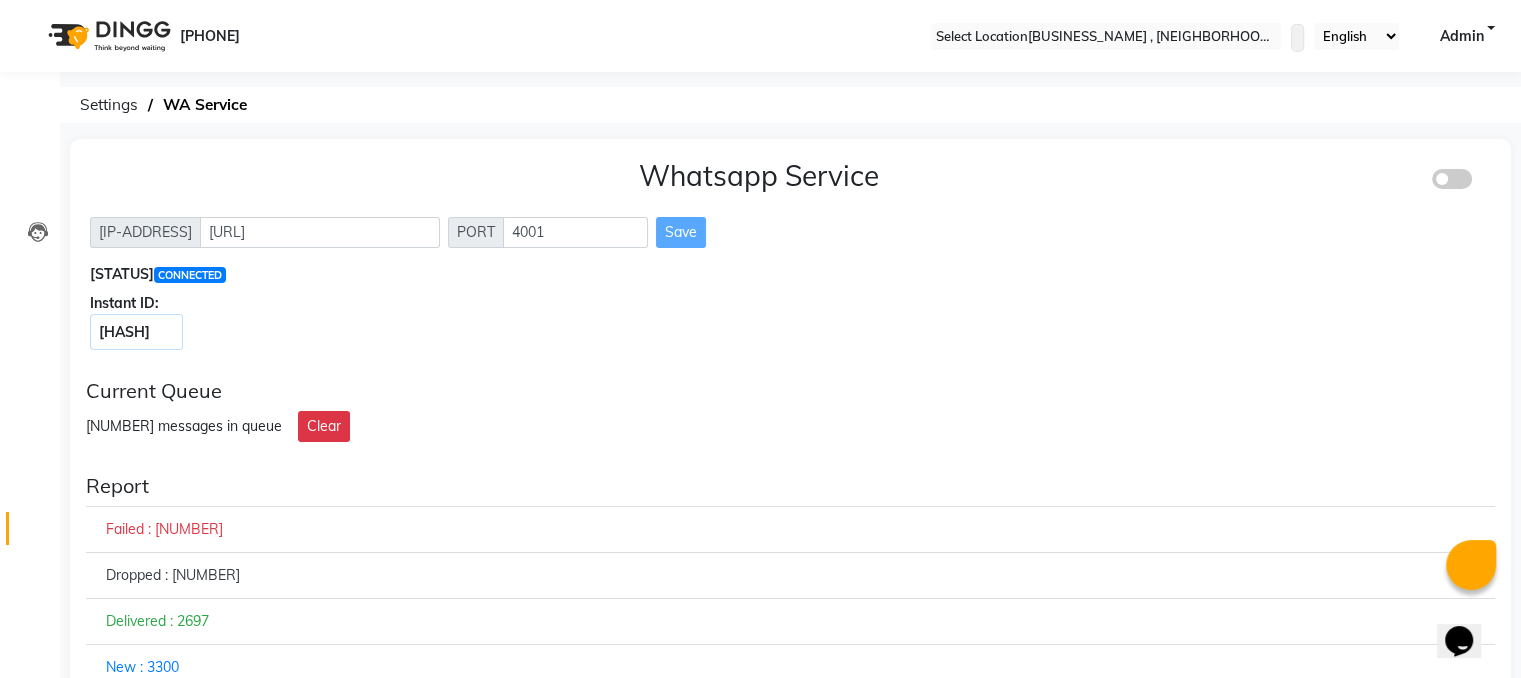 click at bounding box center (1491, 180) 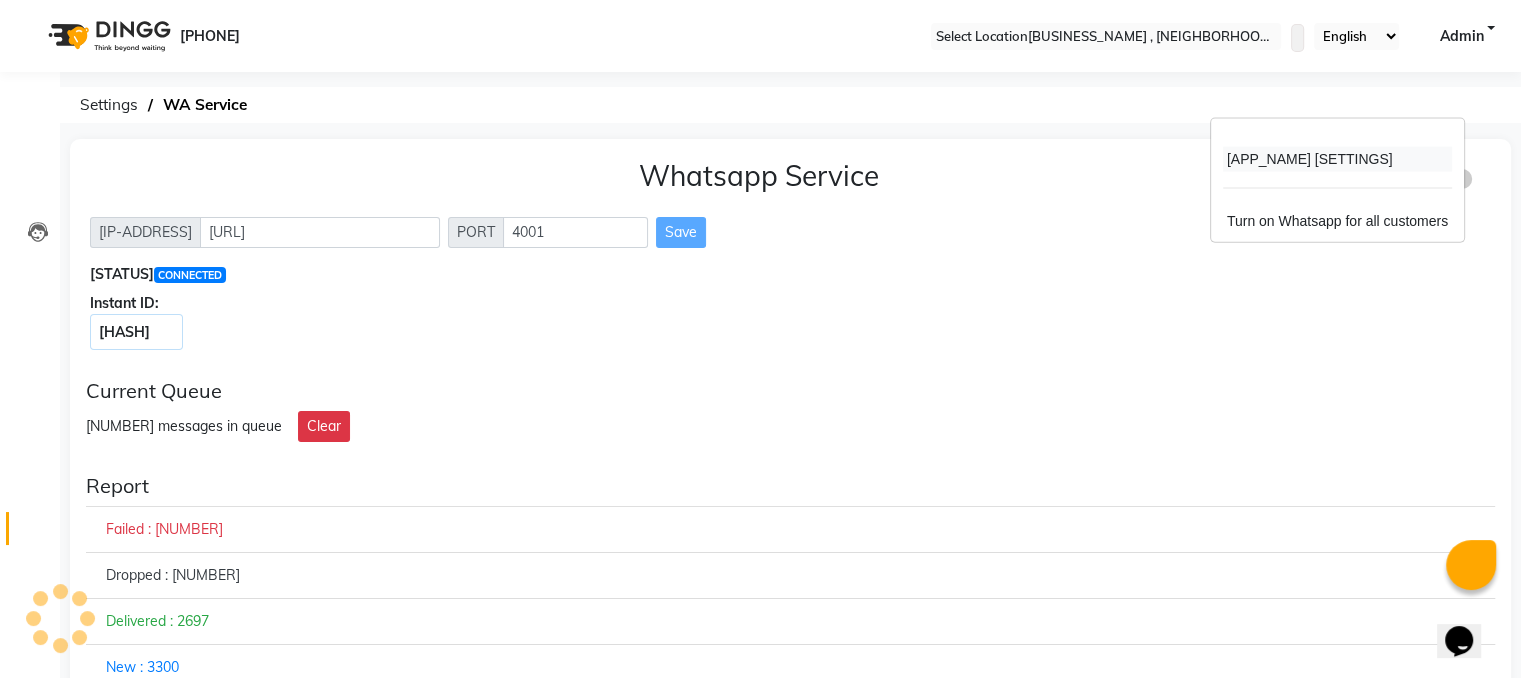 click on "[APP_NAME] [SETTINGS]" at bounding box center (1337, 159) 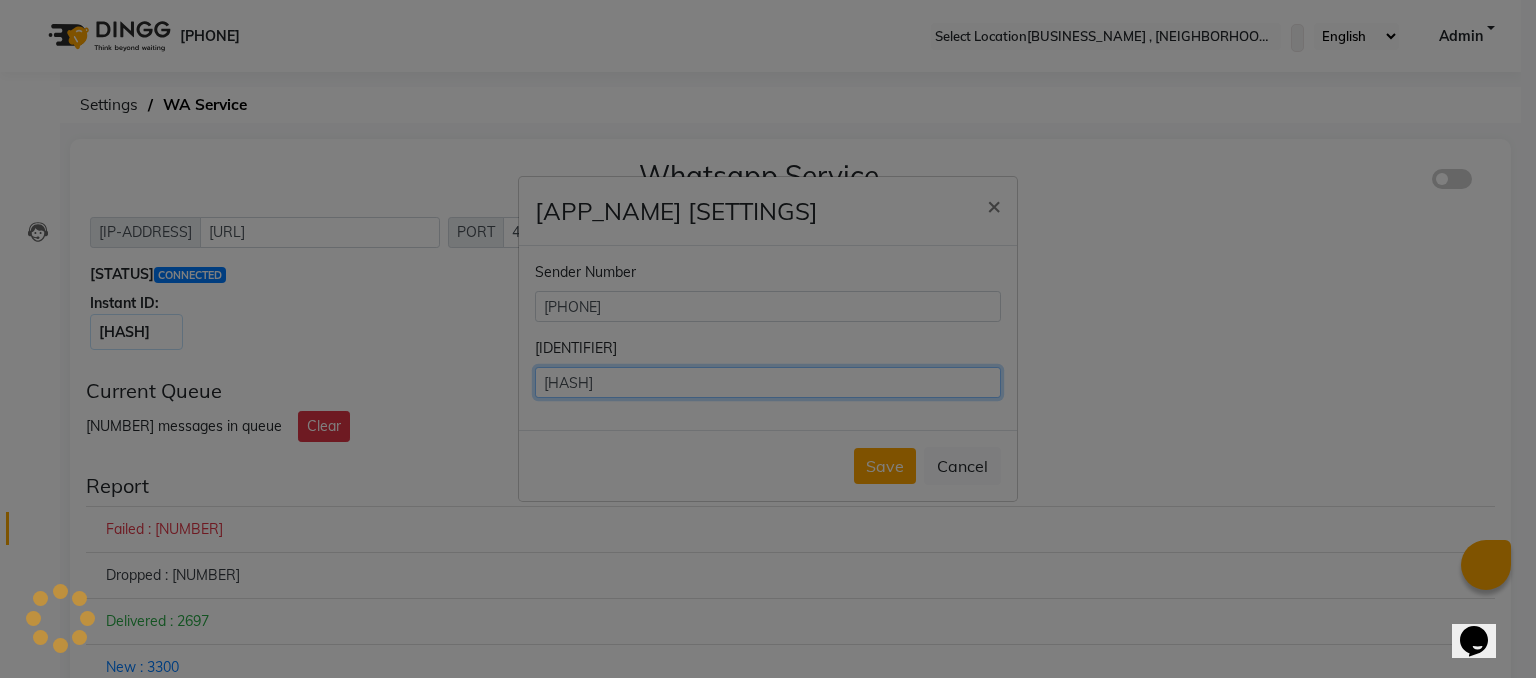 click on "[HASH]" at bounding box center [768, 382] 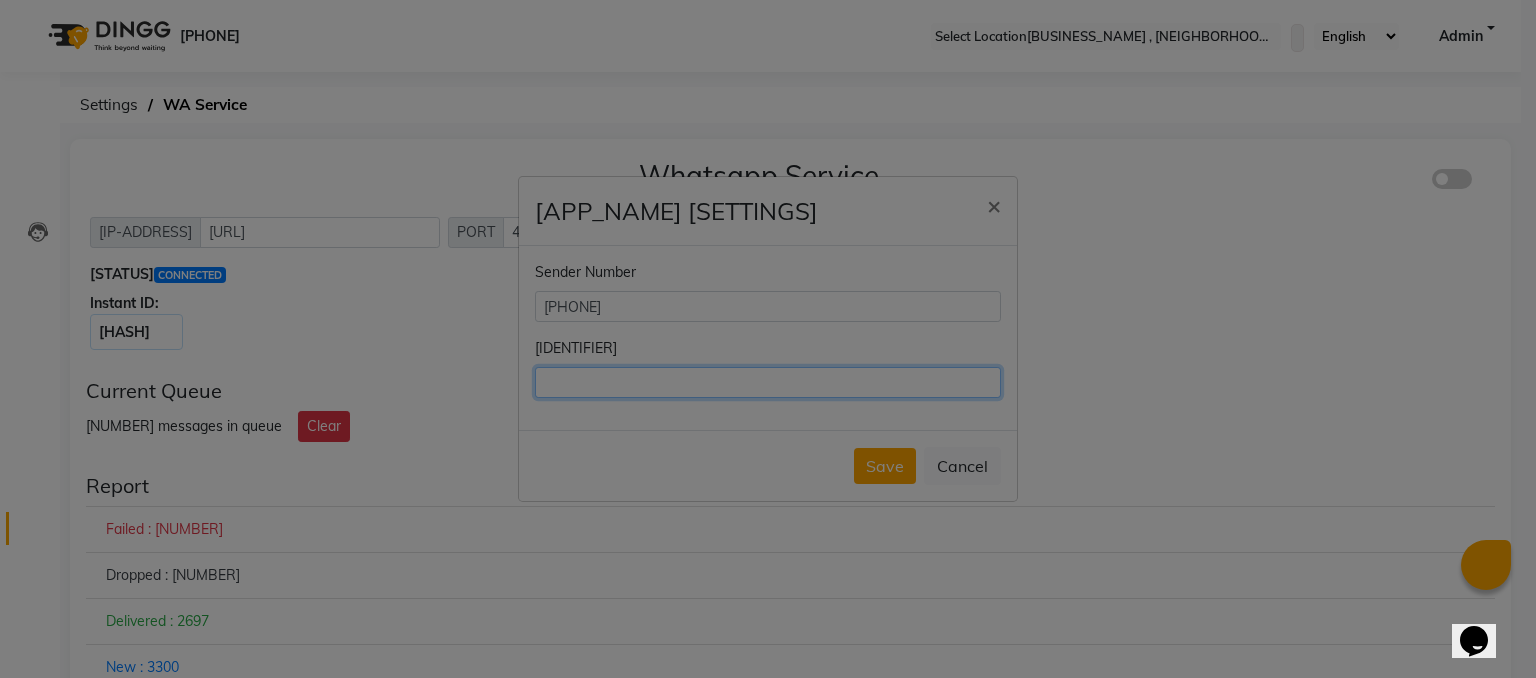 paste on "[HASH]" 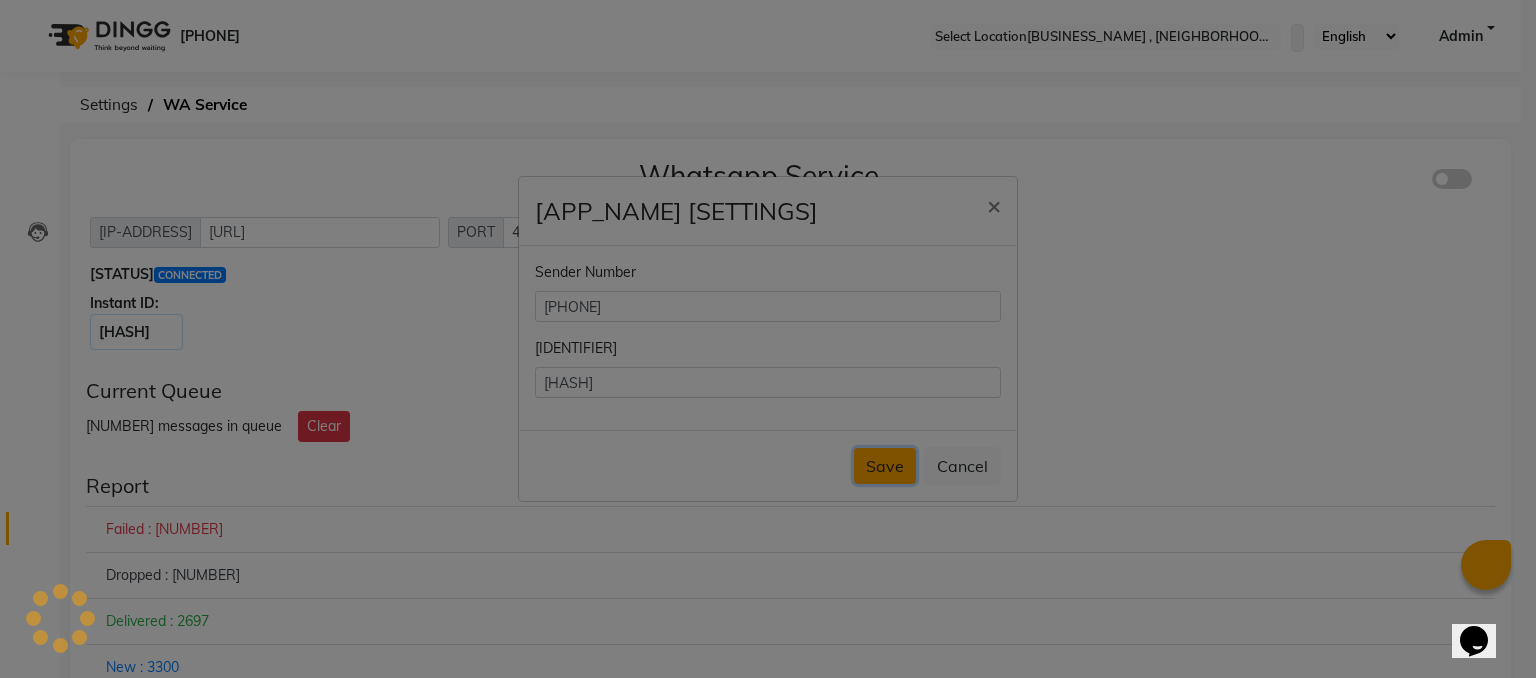 click on "Save" at bounding box center [885, 466] 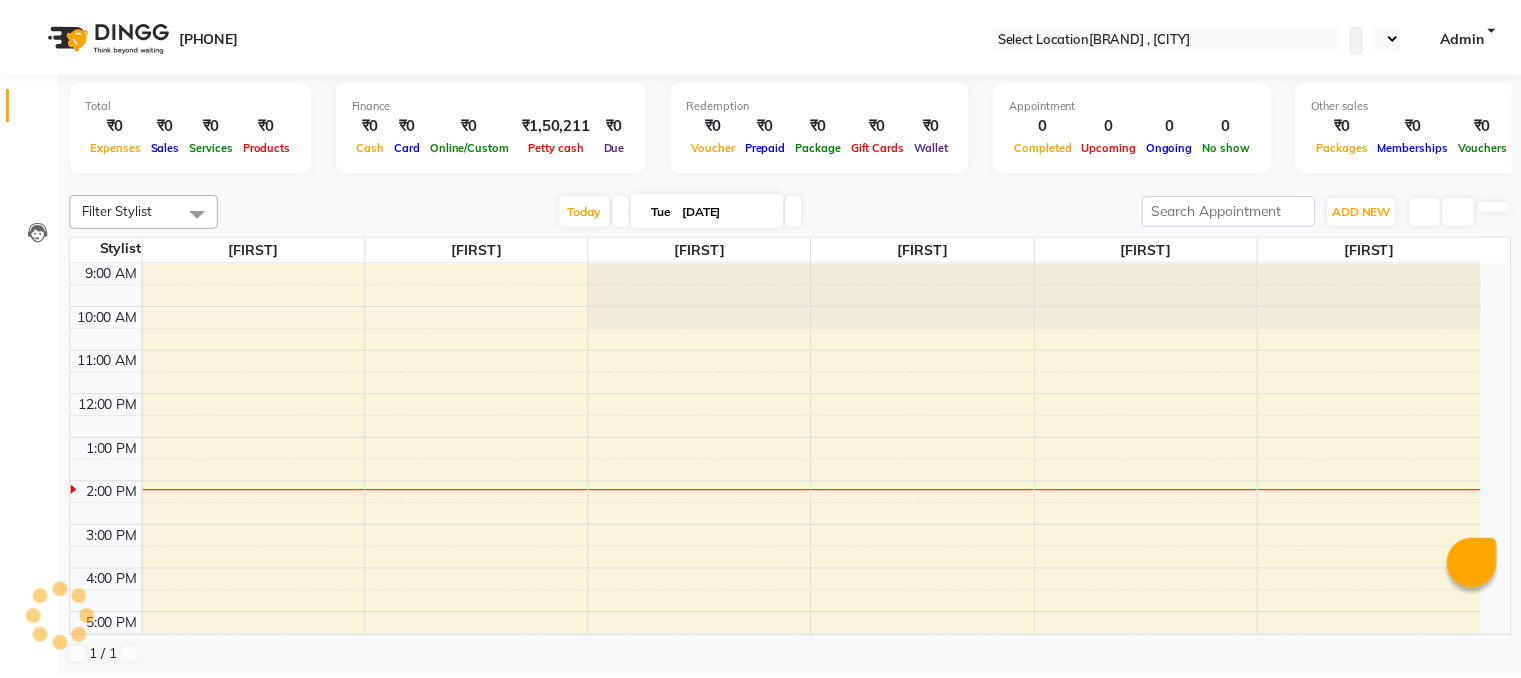 scroll, scrollTop: 0, scrollLeft: 0, axis: both 